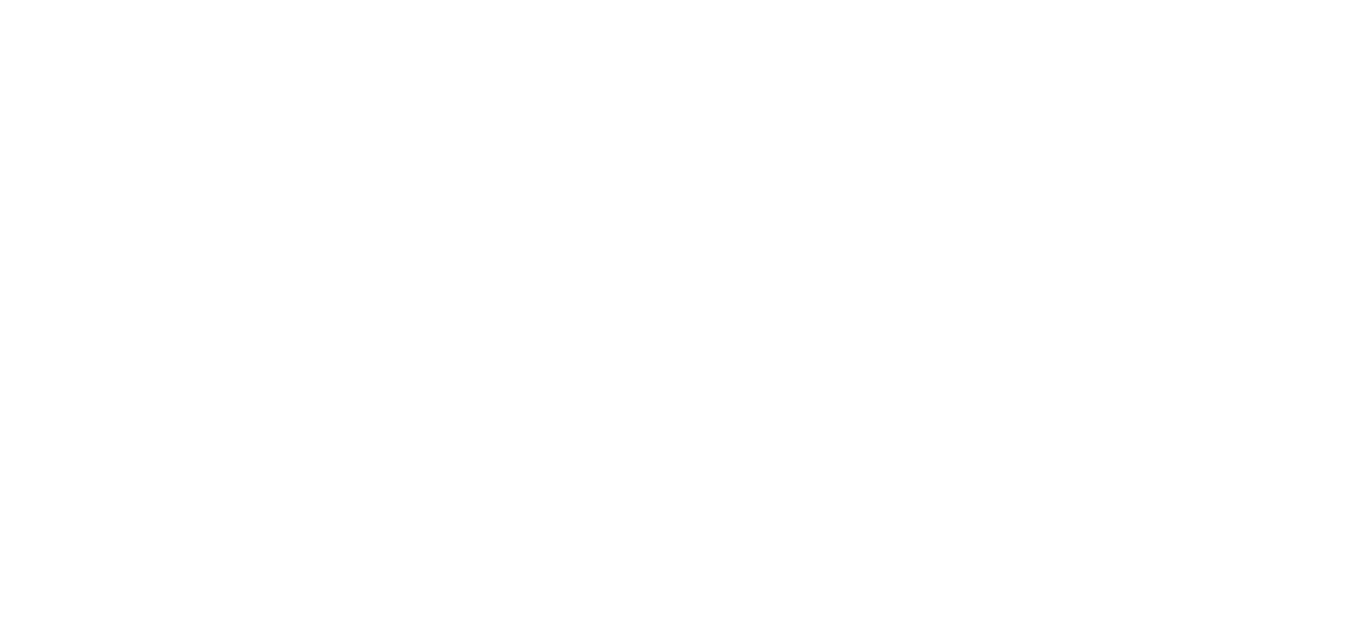 scroll, scrollTop: 0, scrollLeft: 0, axis: both 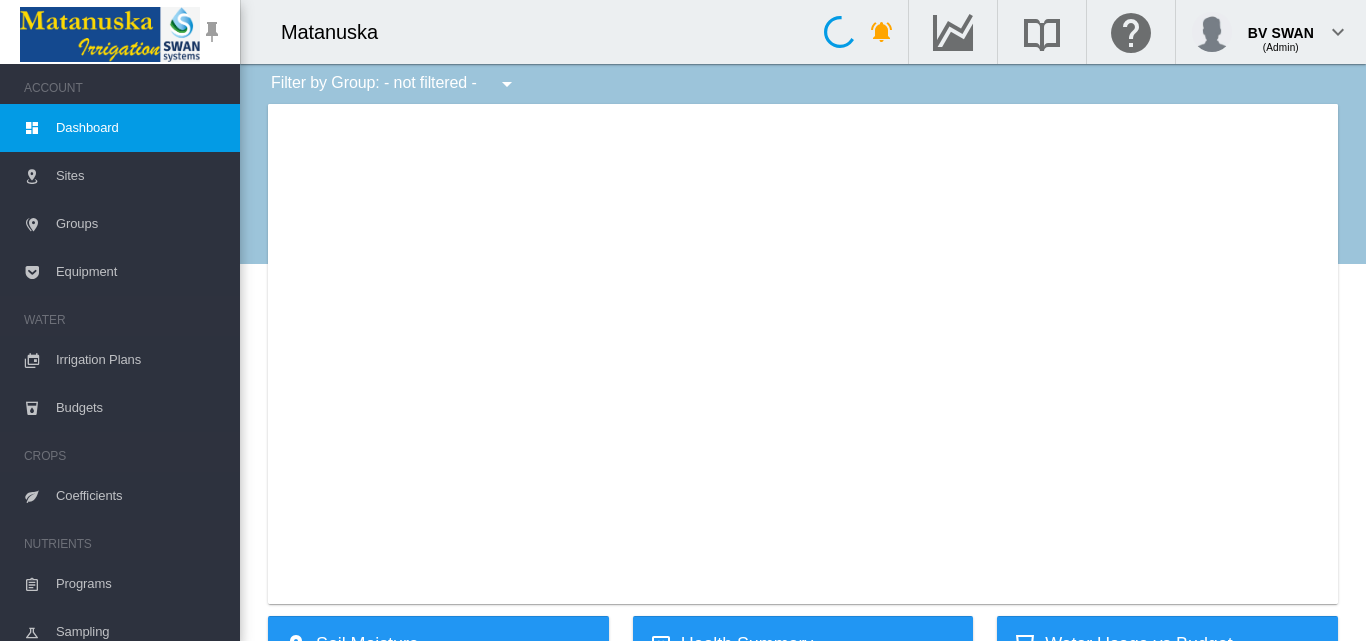 type on "**********" 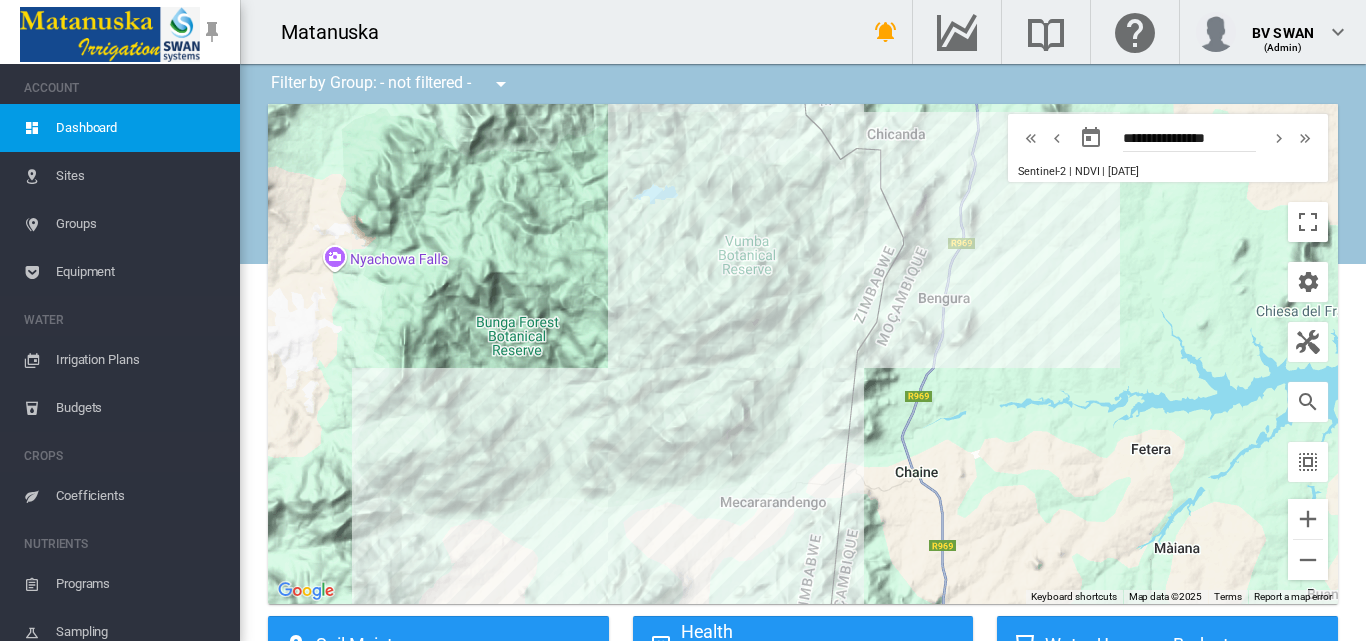 click on "Irrigation Plans" at bounding box center [140, 360] 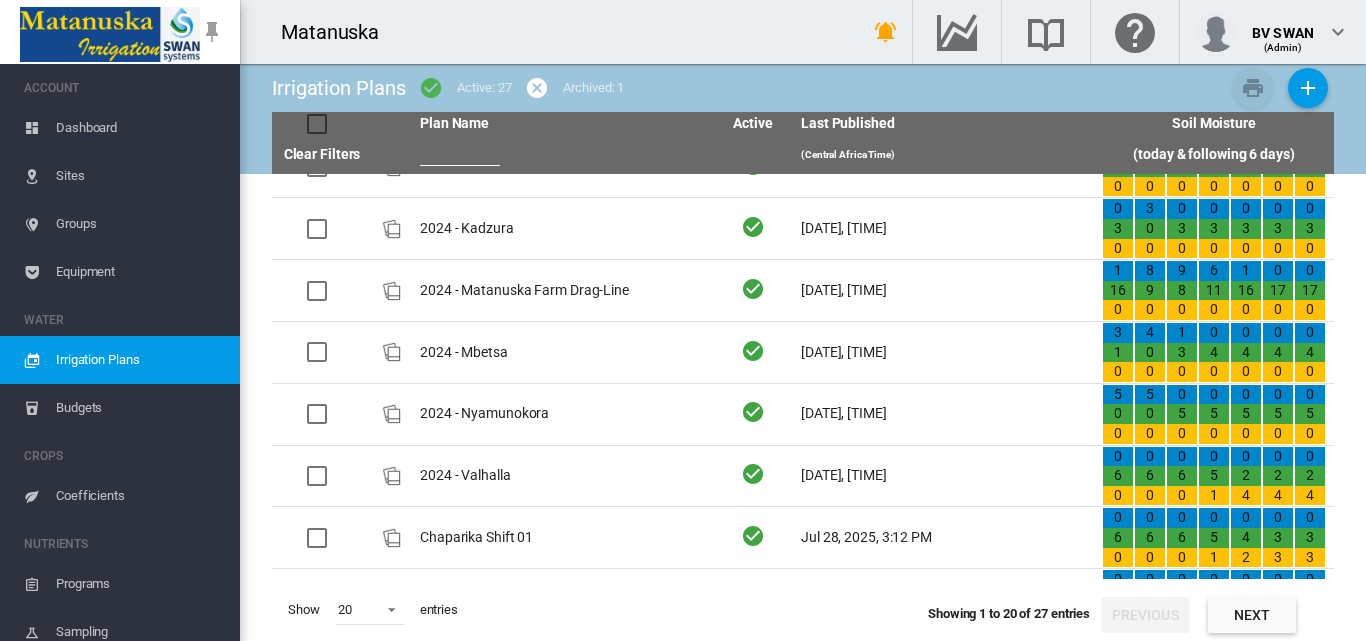 scroll, scrollTop: 400, scrollLeft: 0, axis: vertical 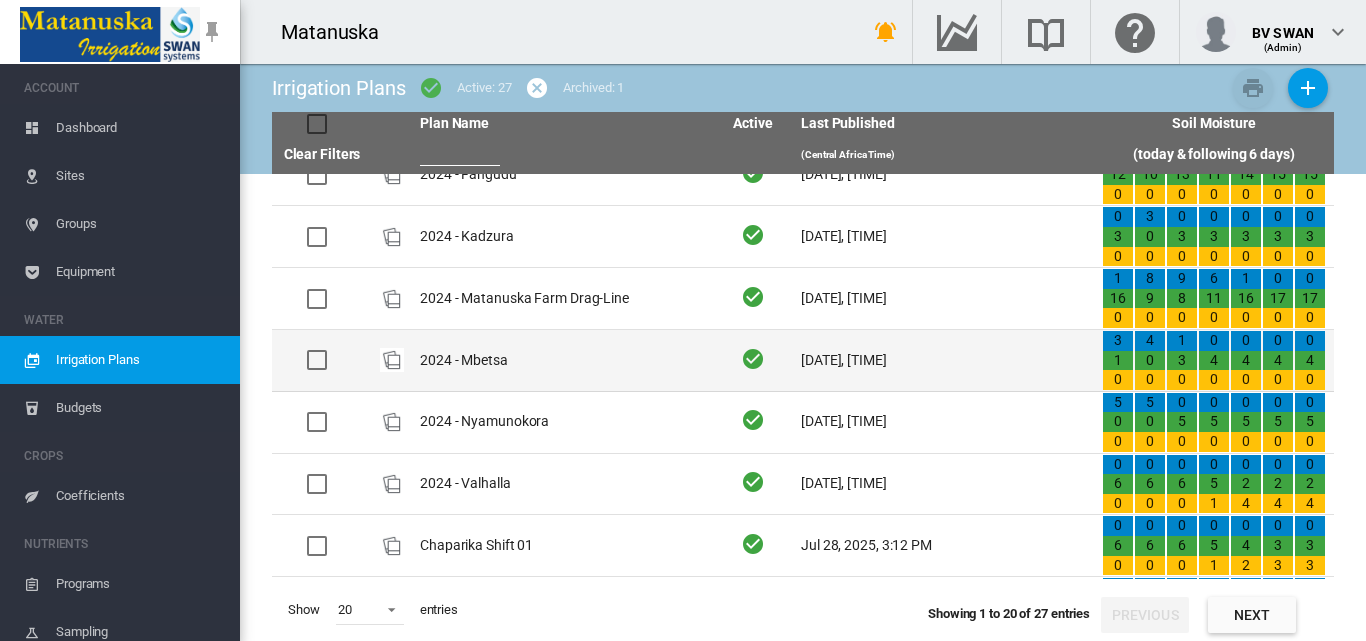 click on "2024 - Mbetsa" at bounding box center [562, 360] 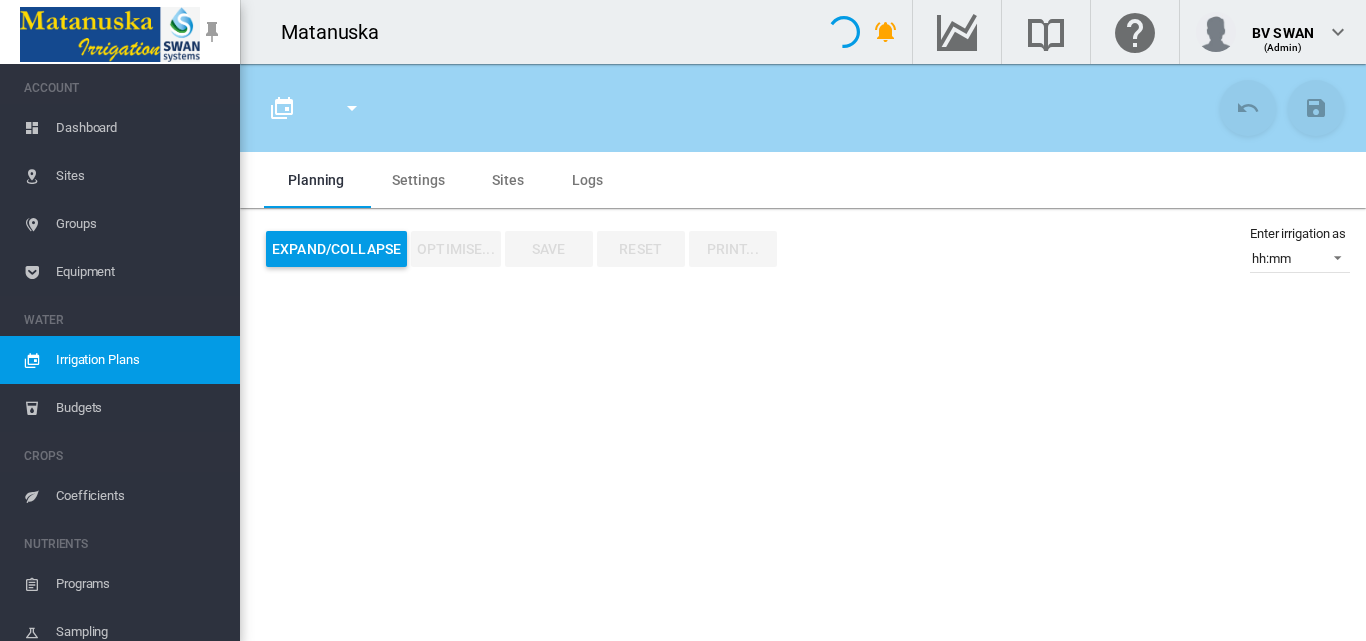 type on "**********" 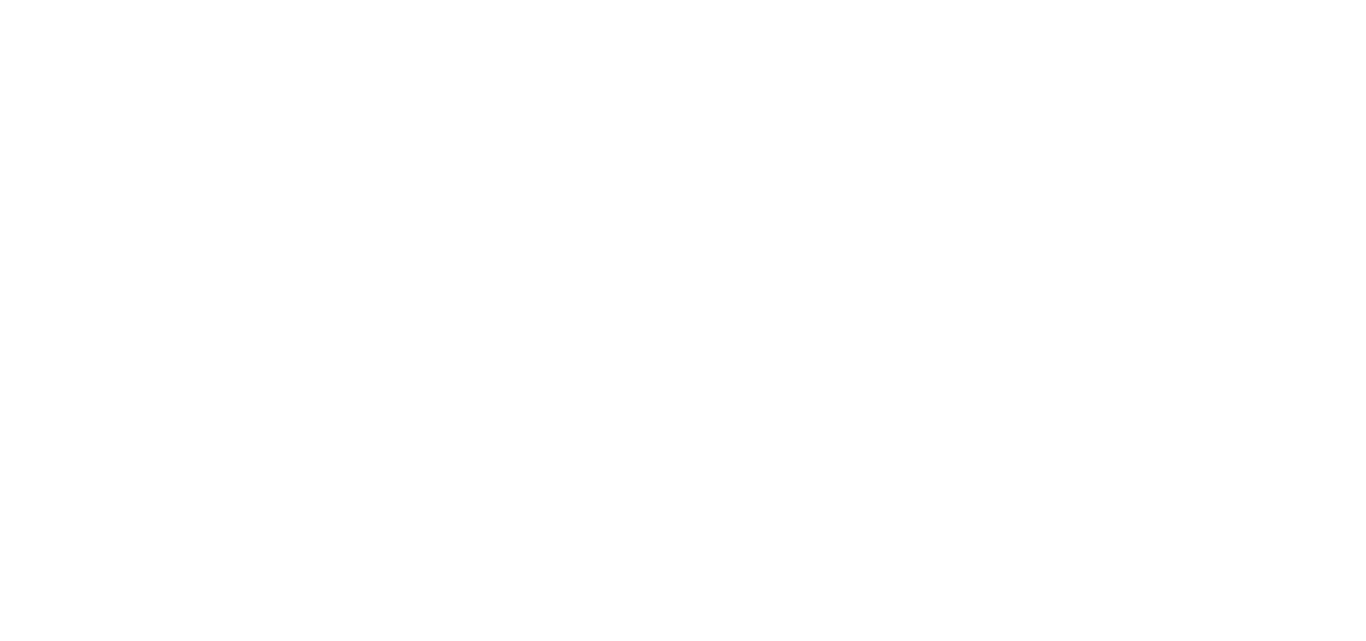 scroll, scrollTop: 0, scrollLeft: 0, axis: both 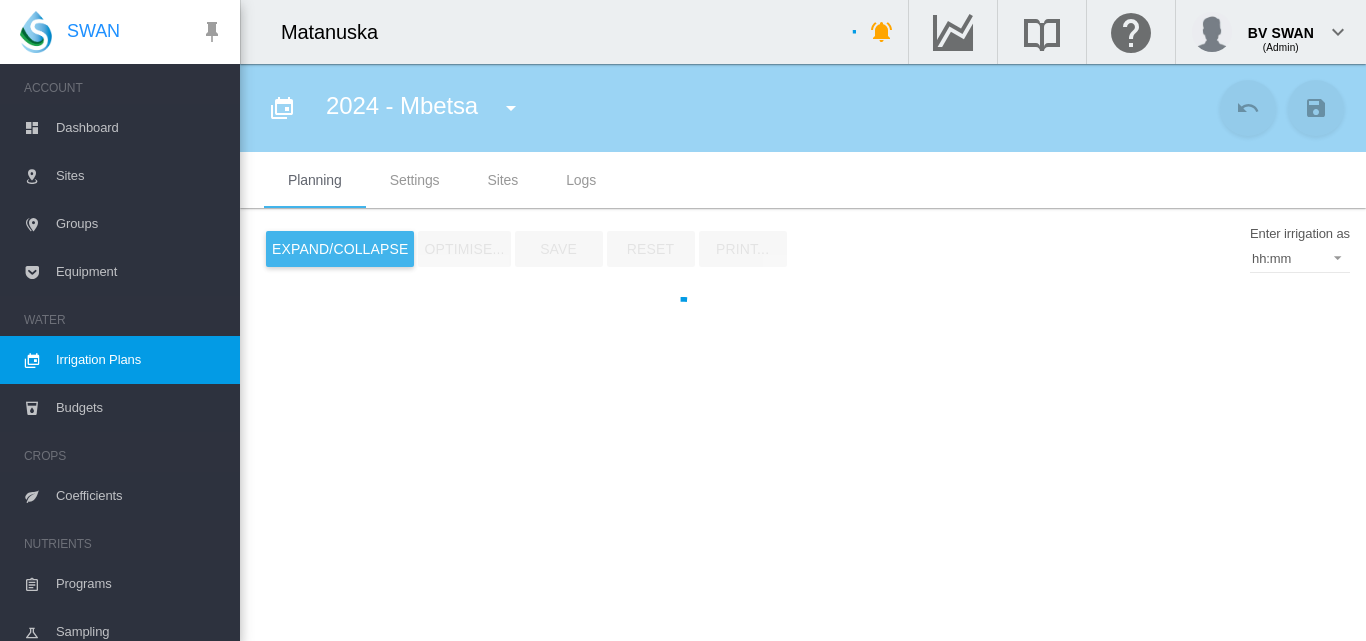 type on "**********" 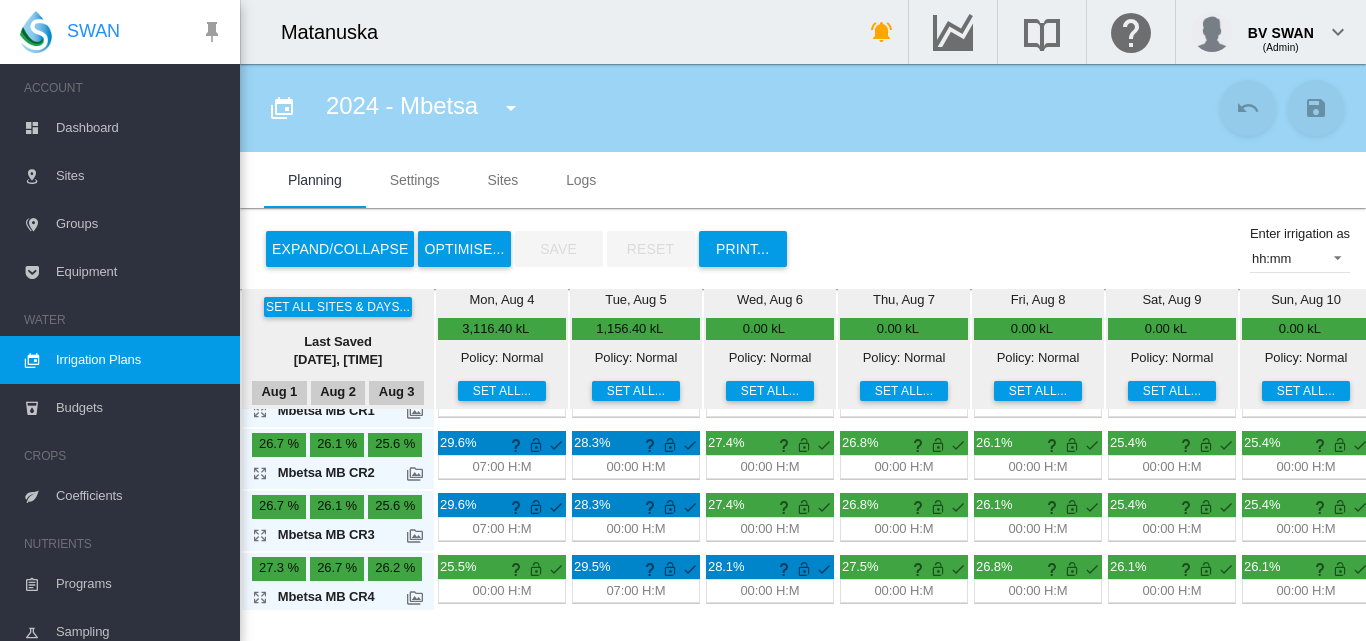 scroll, scrollTop: 66, scrollLeft: 0, axis: vertical 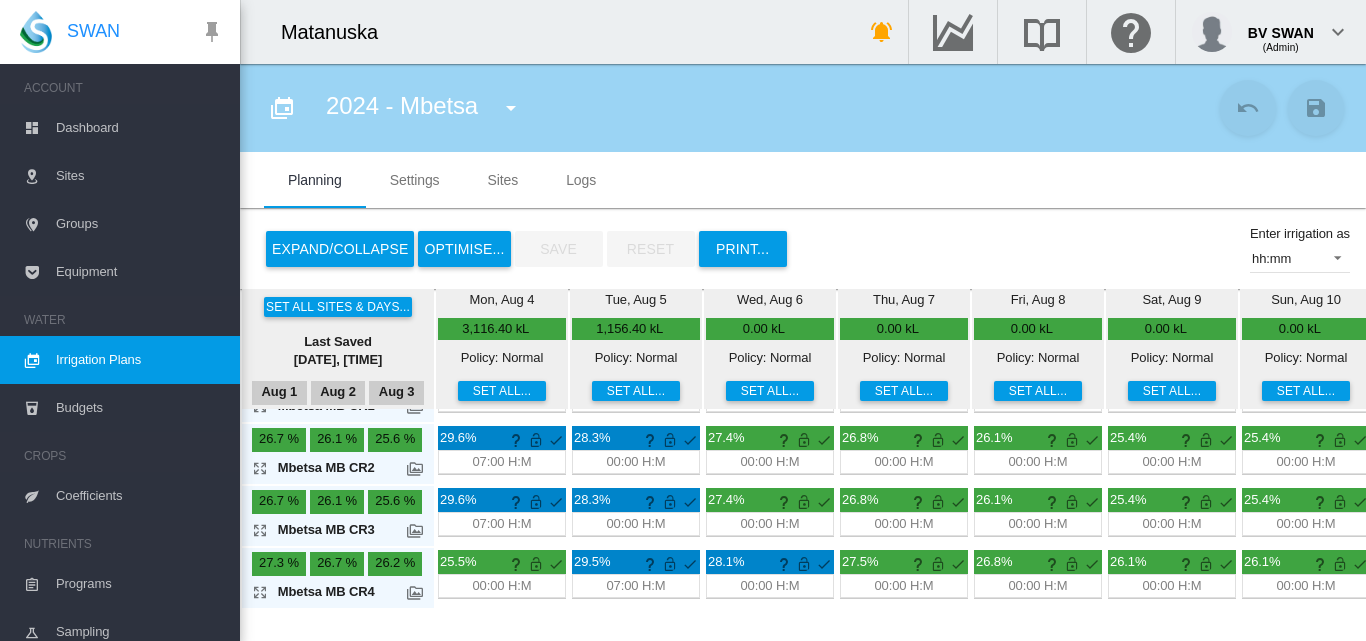click at bounding box center (511, 108) 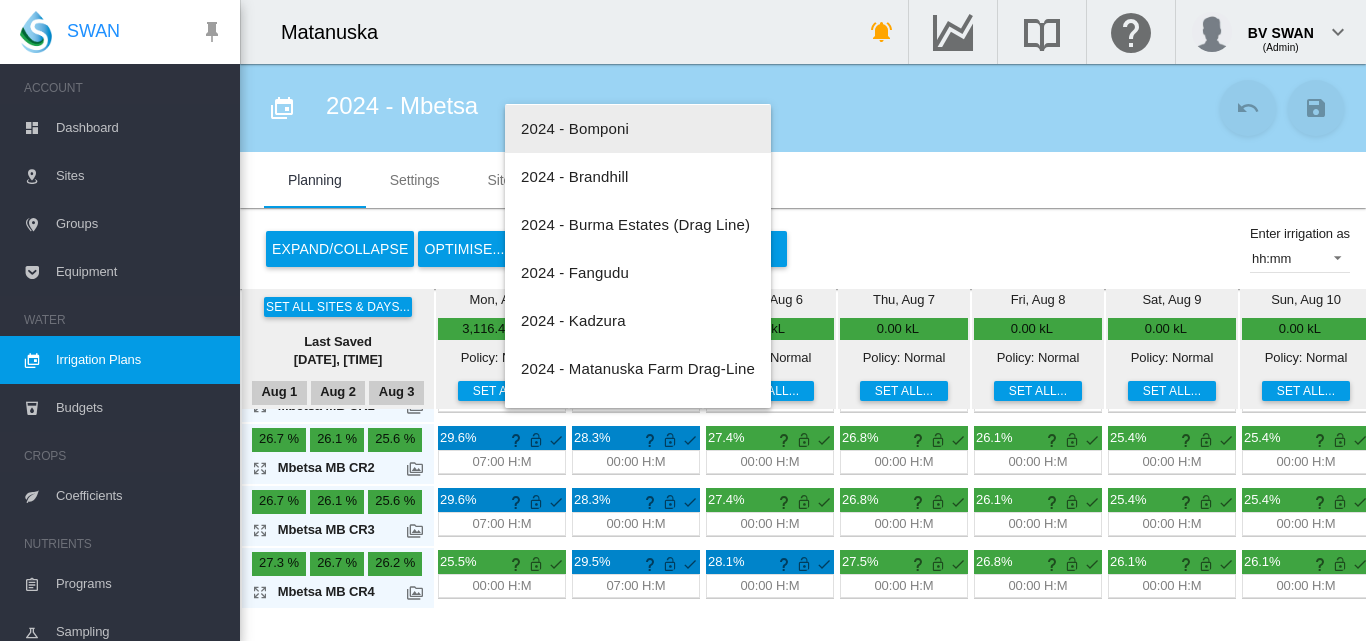 scroll, scrollTop: 200, scrollLeft: 0, axis: vertical 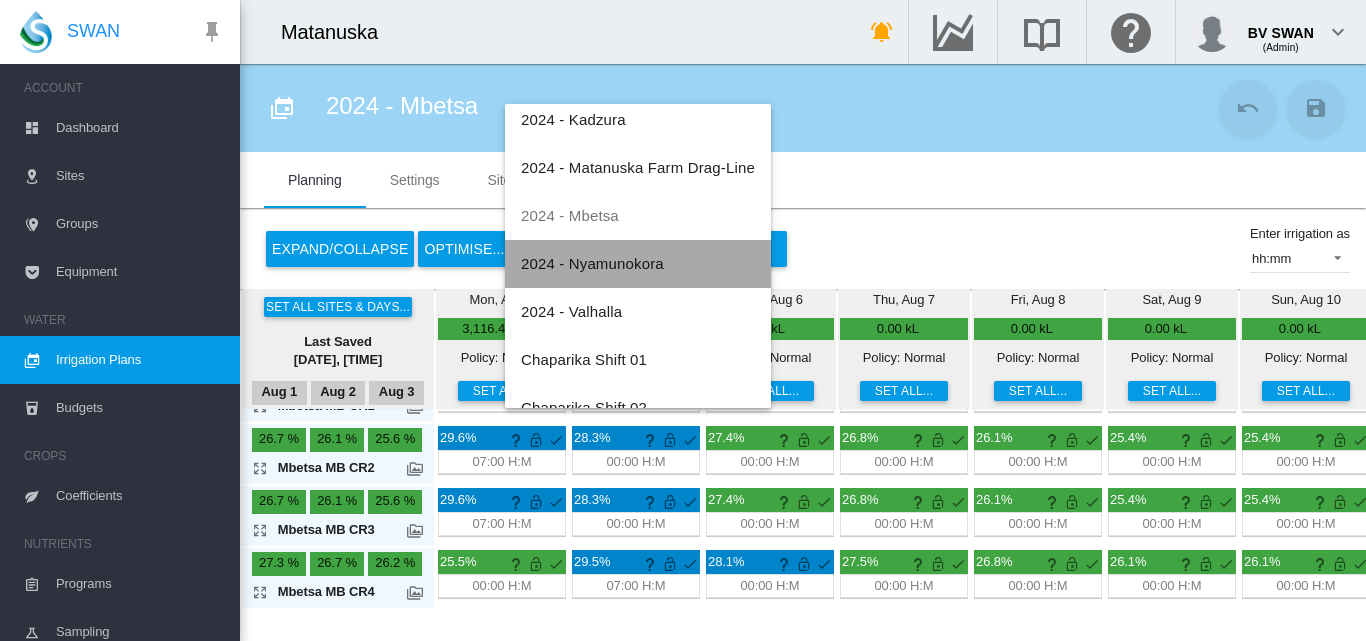 click on "2024 - Nyamunokora" at bounding box center [592, 263] 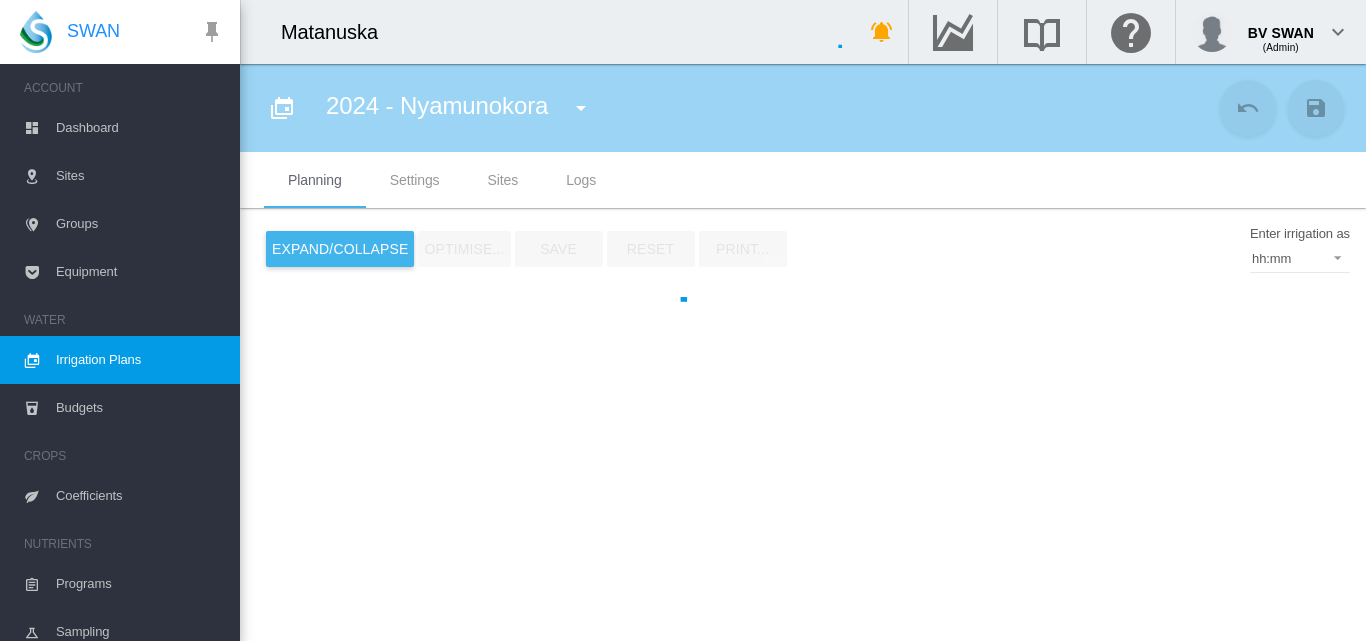 type on "**********" 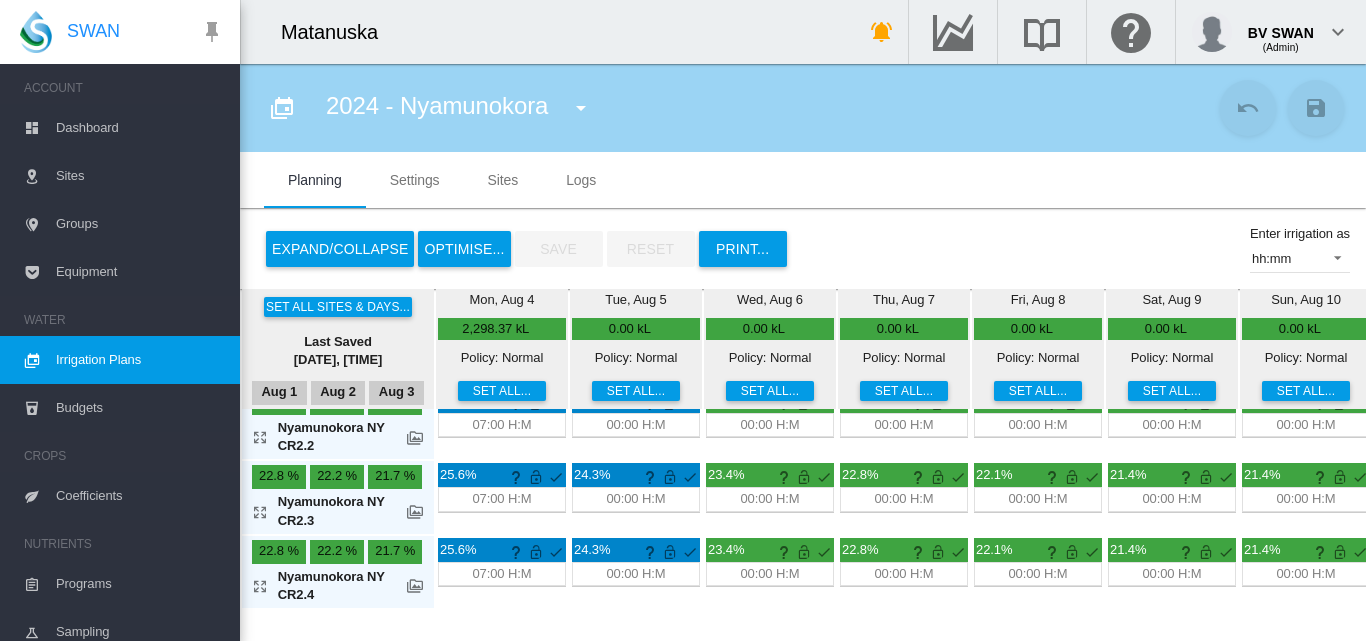 scroll, scrollTop: 190, scrollLeft: 0, axis: vertical 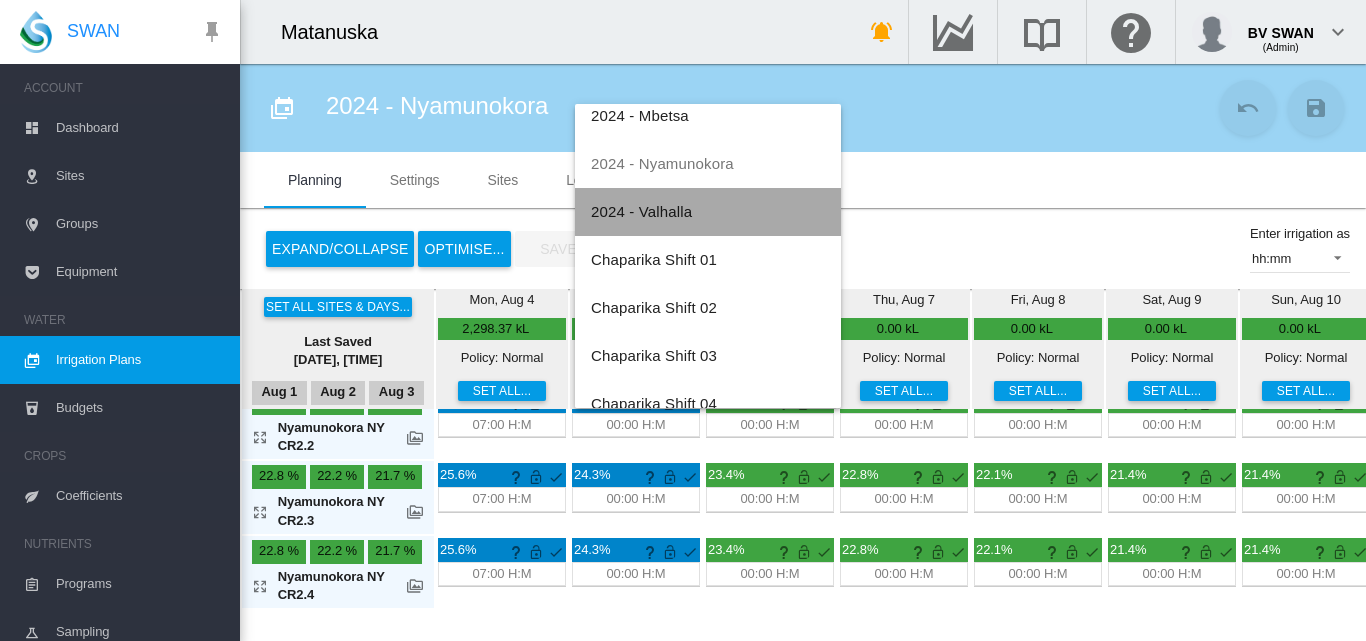 click on "2024 - Valhalla" at bounding box center (641, 211) 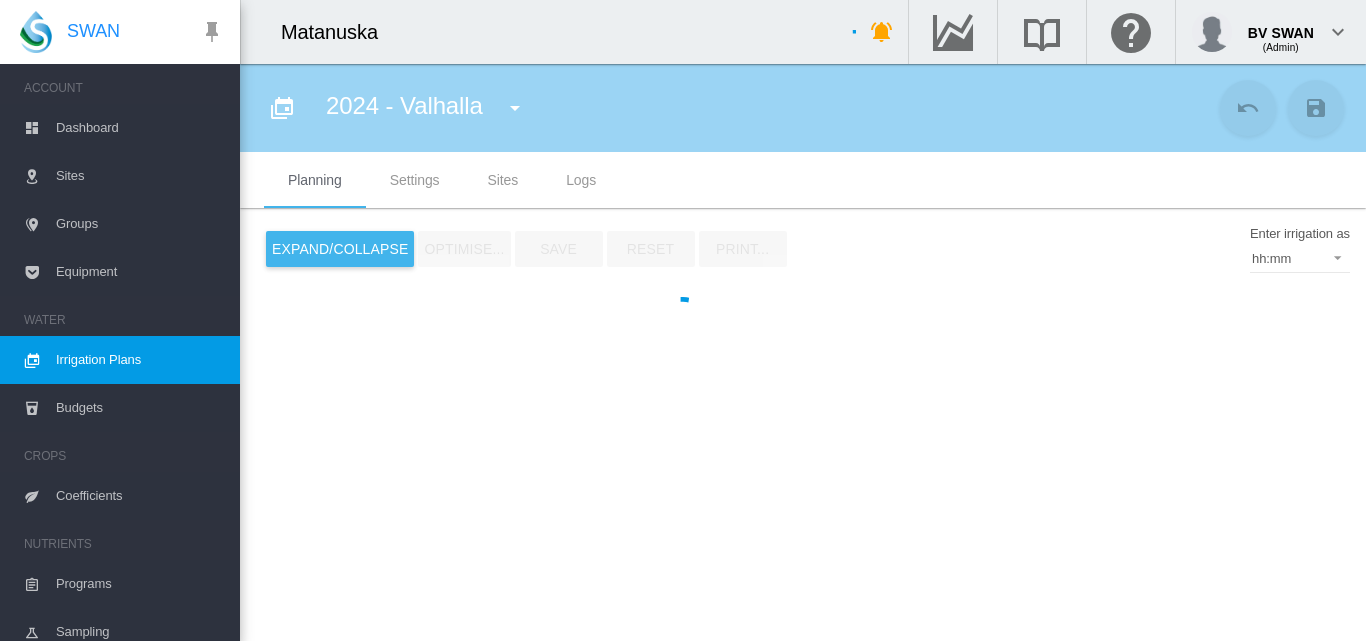 type on "**********" 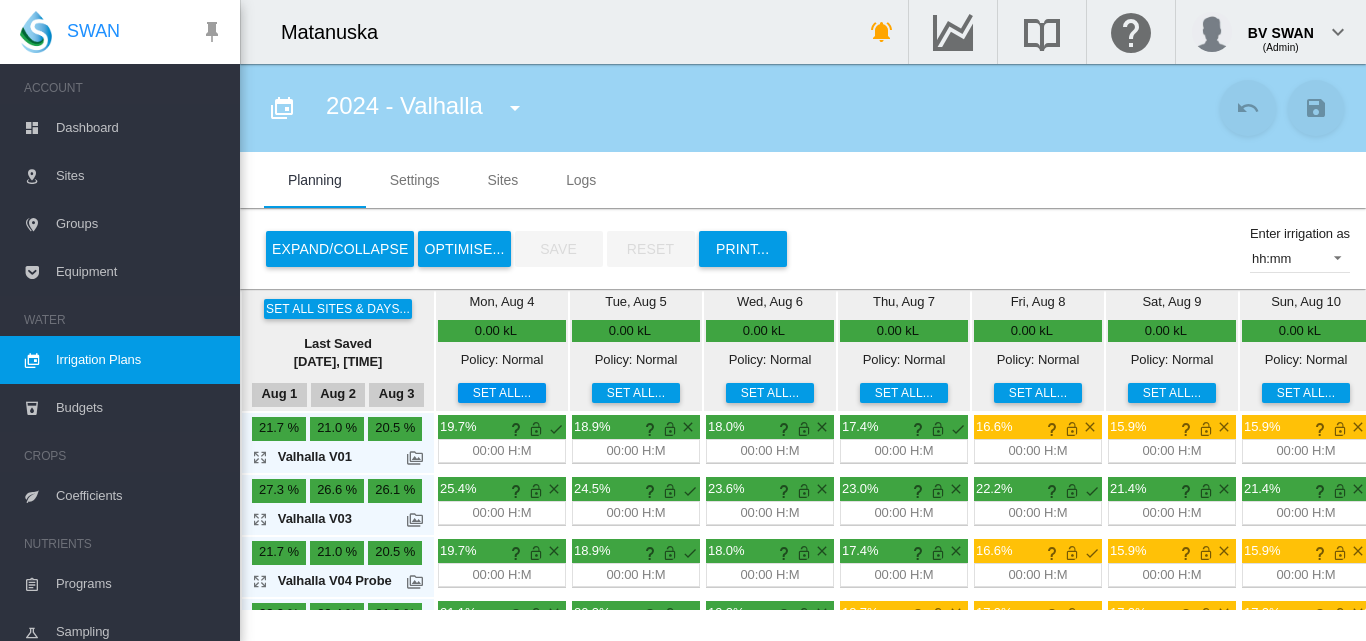 click on "Set all..." at bounding box center (502, 393) 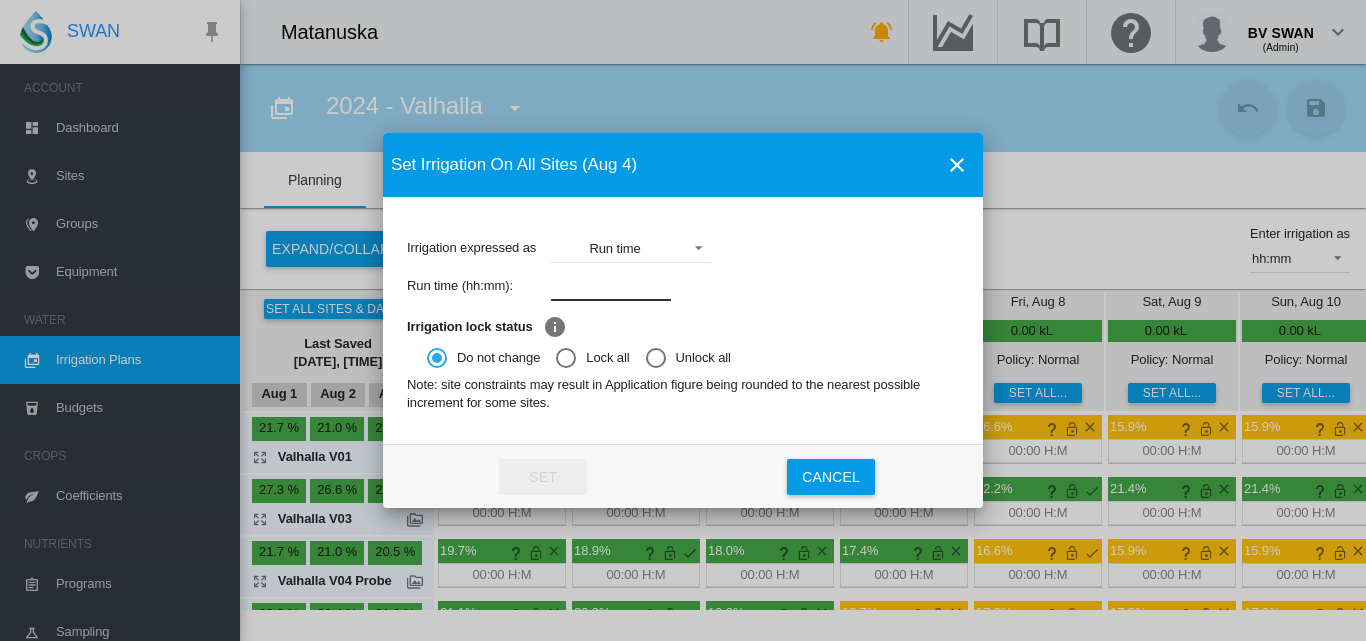 click at bounding box center (611, 286) 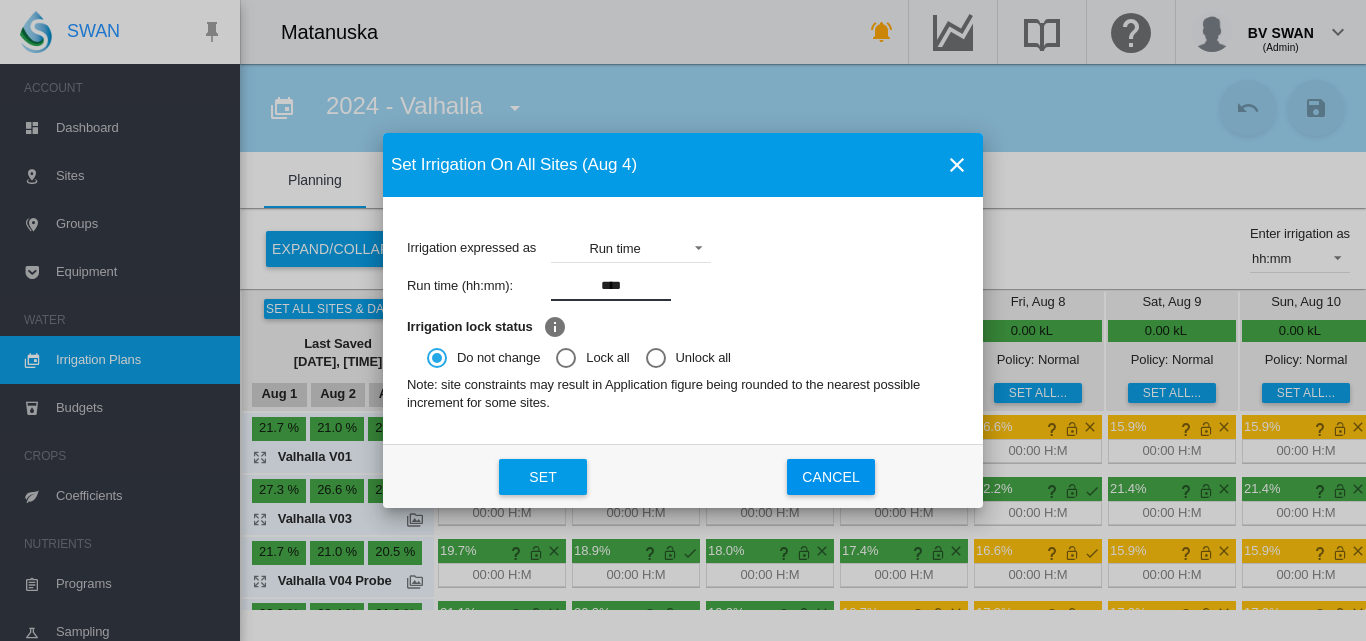 click on "Cancel" 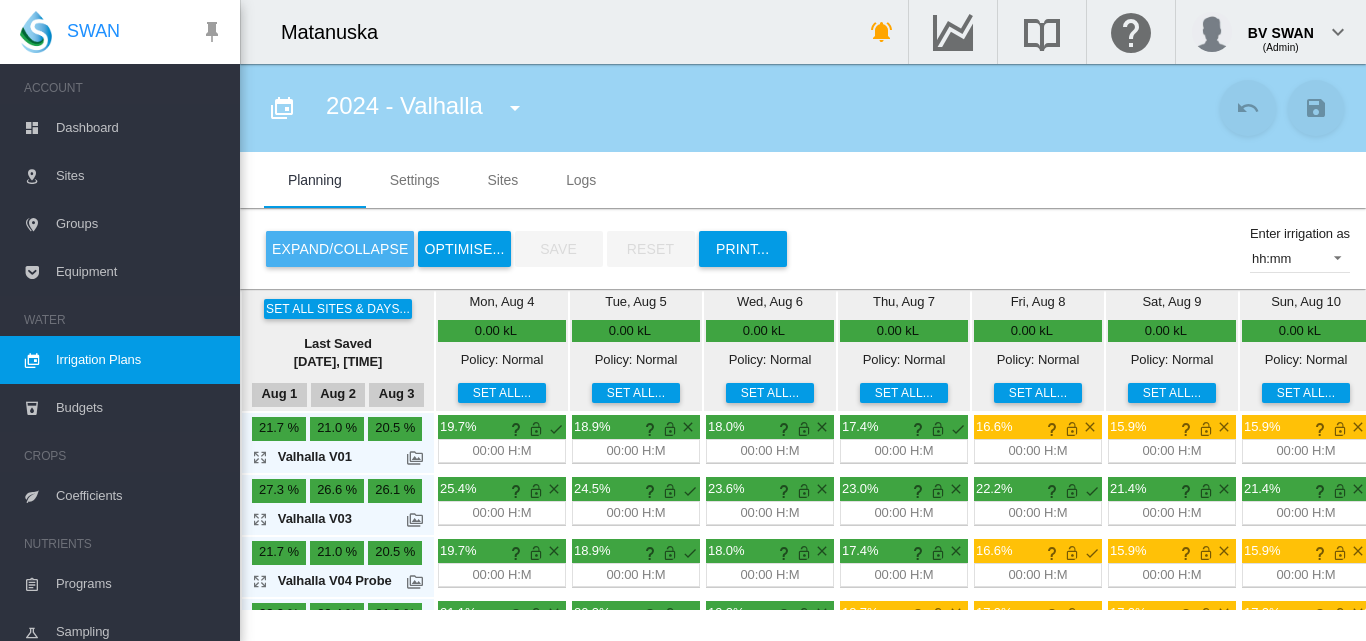 click on "Expand/Collapse" at bounding box center (340, 249) 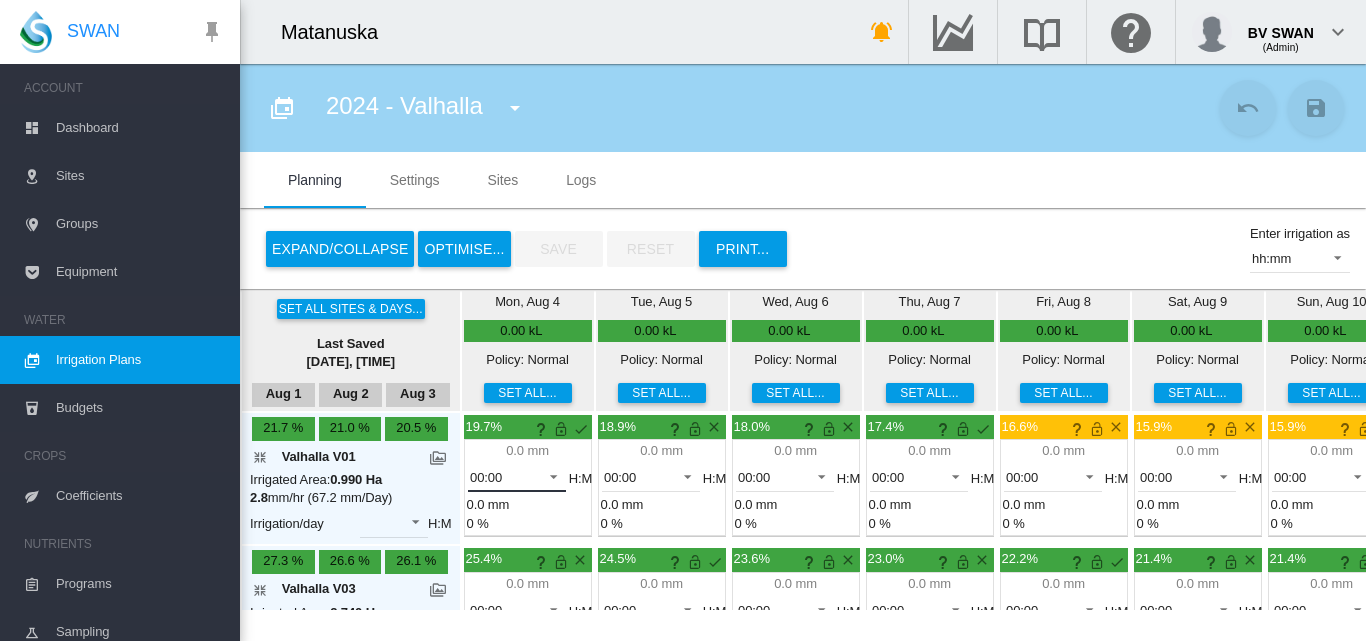 click at bounding box center (548, 475) 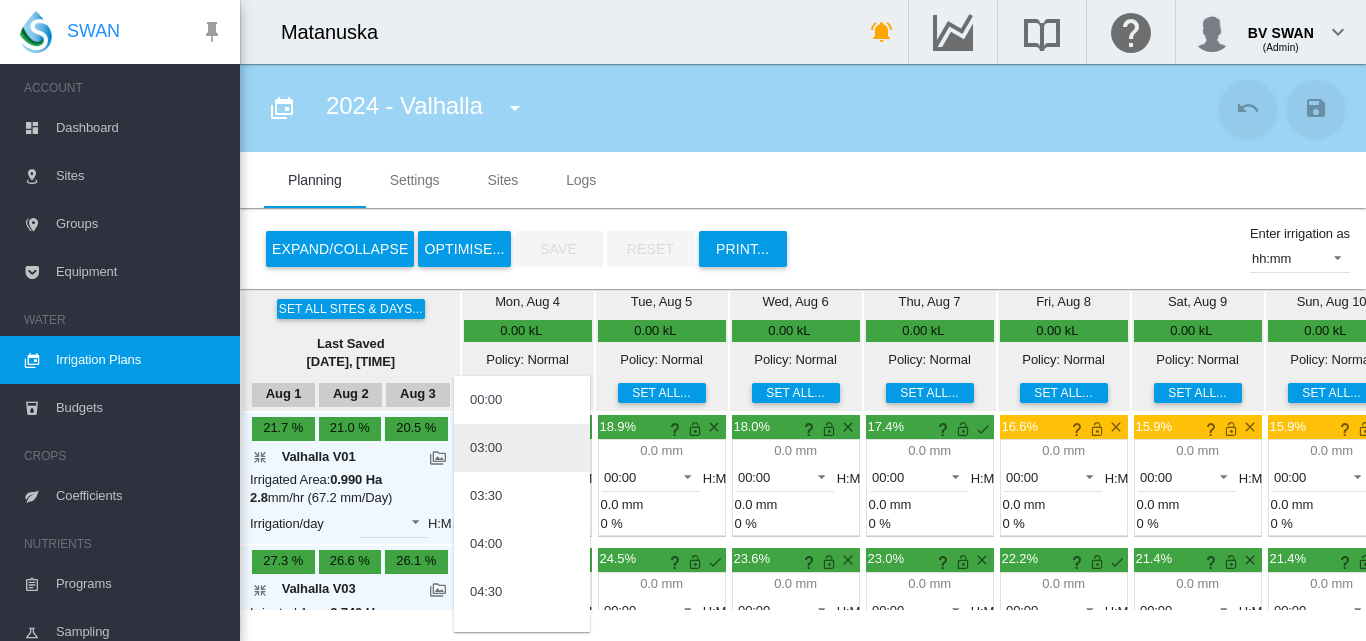 click on "03:00" at bounding box center [522, 448] 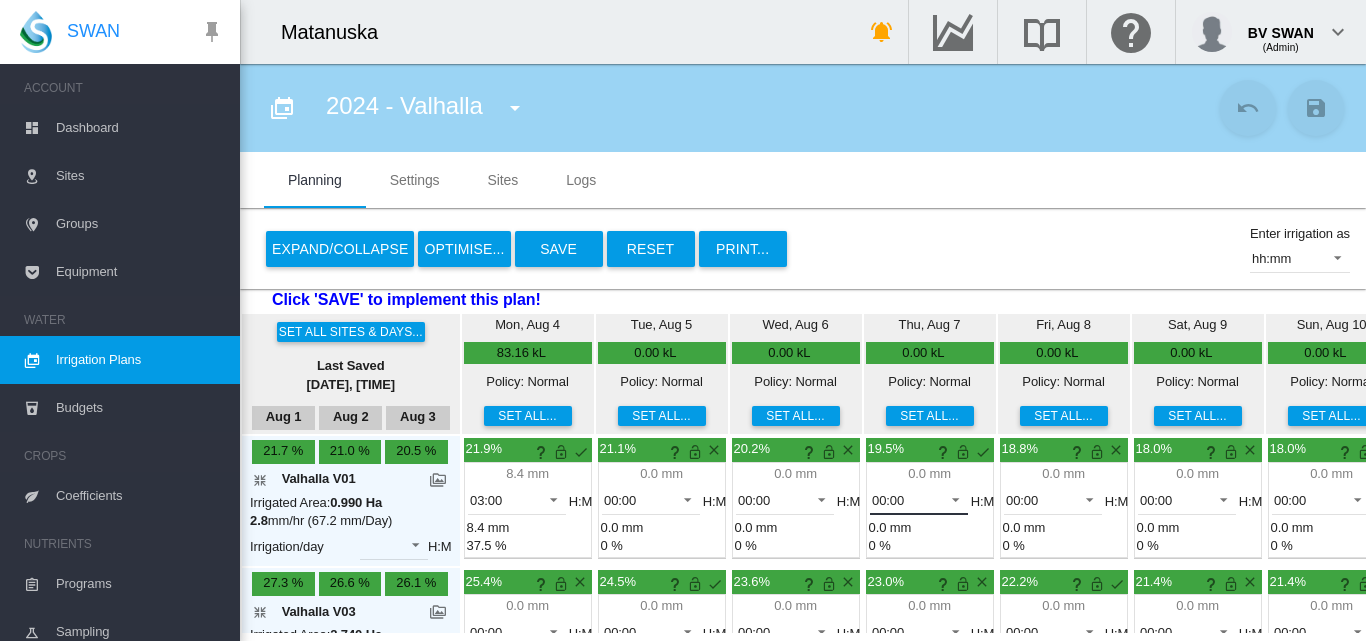 click at bounding box center [950, 498] 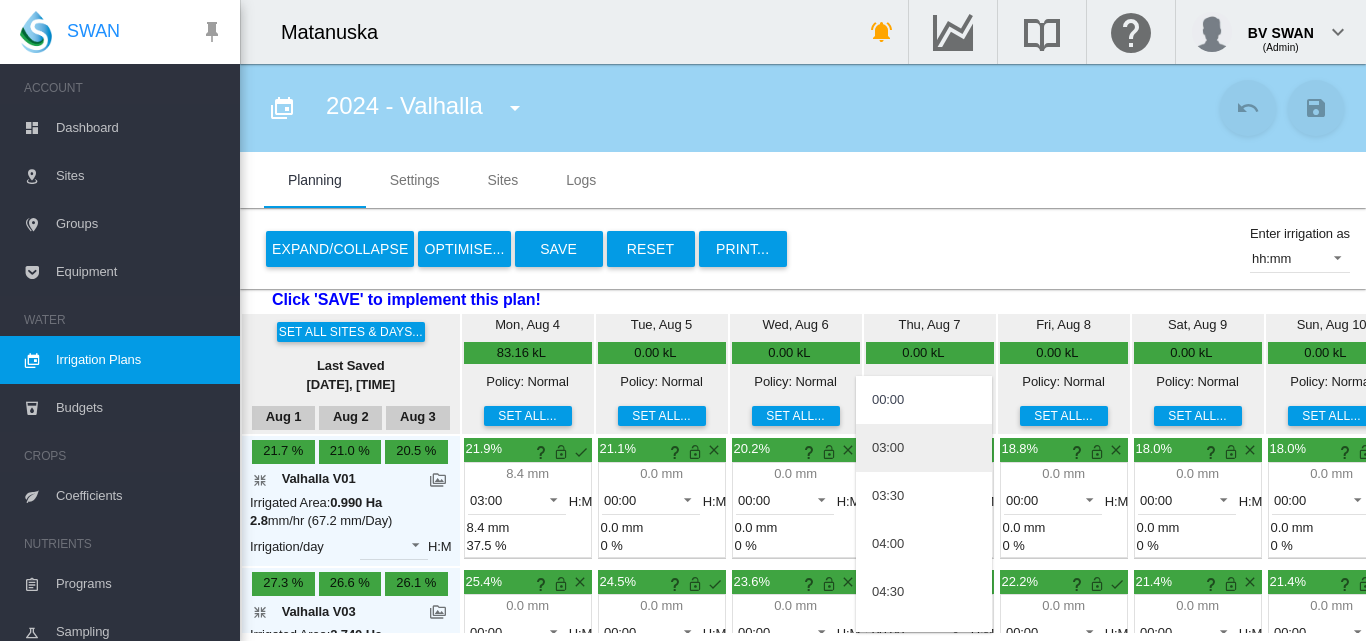 click on "03:00" at bounding box center (888, 448) 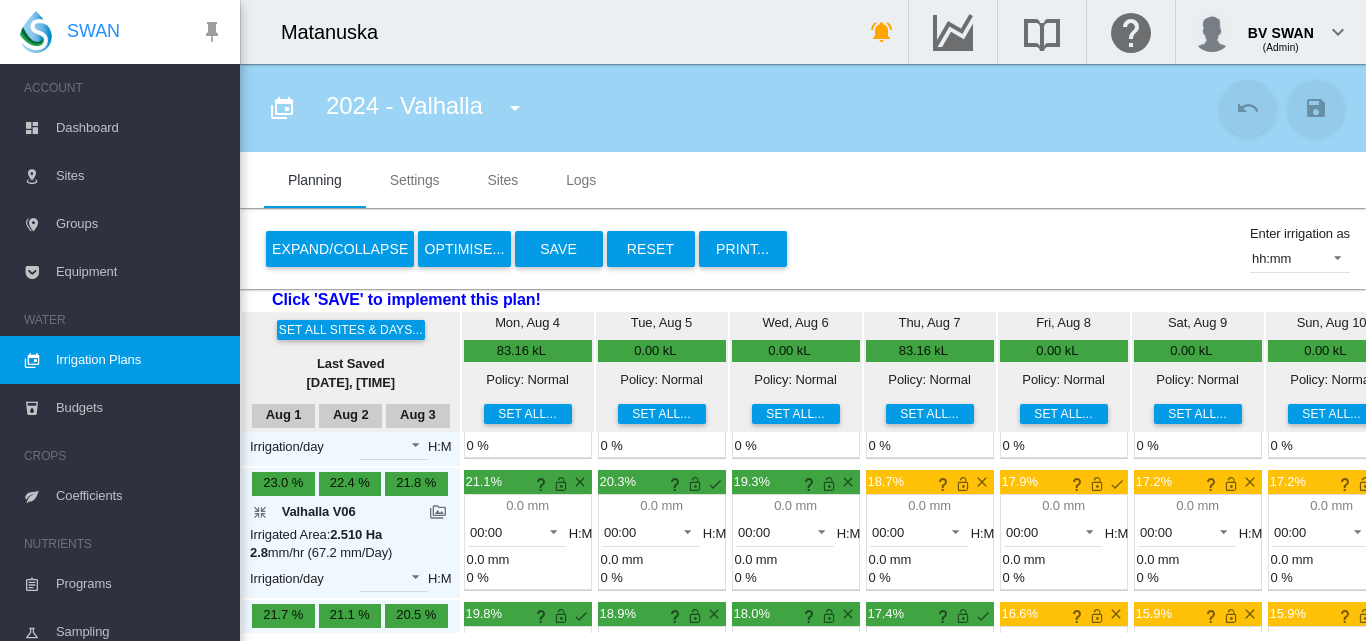 scroll, scrollTop: 400, scrollLeft: 0, axis: vertical 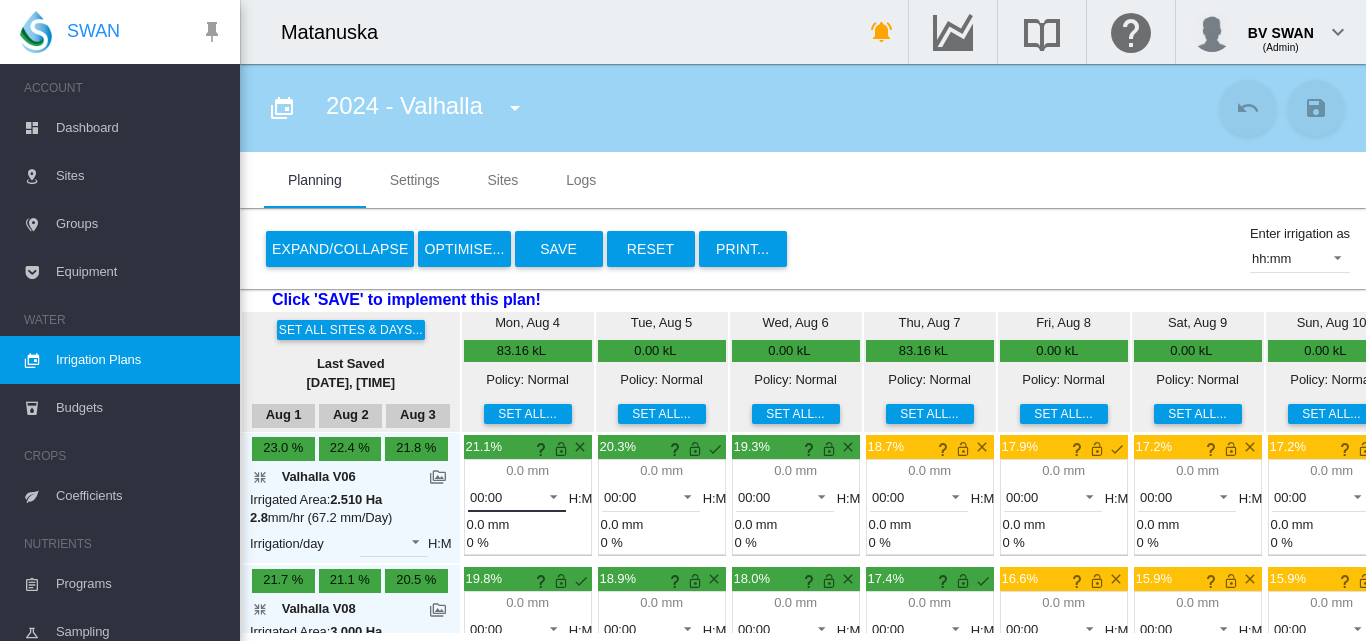 click at bounding box center (548, 495) 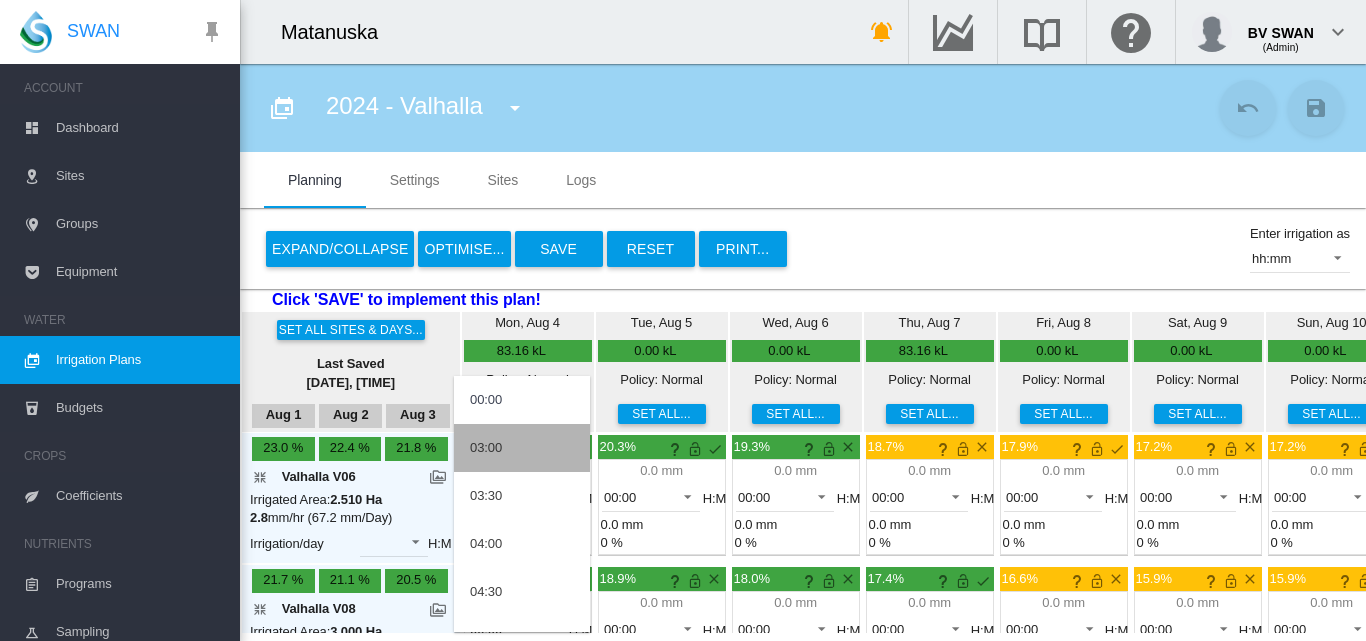 click on "03:00" at bounding box center (522, 448) 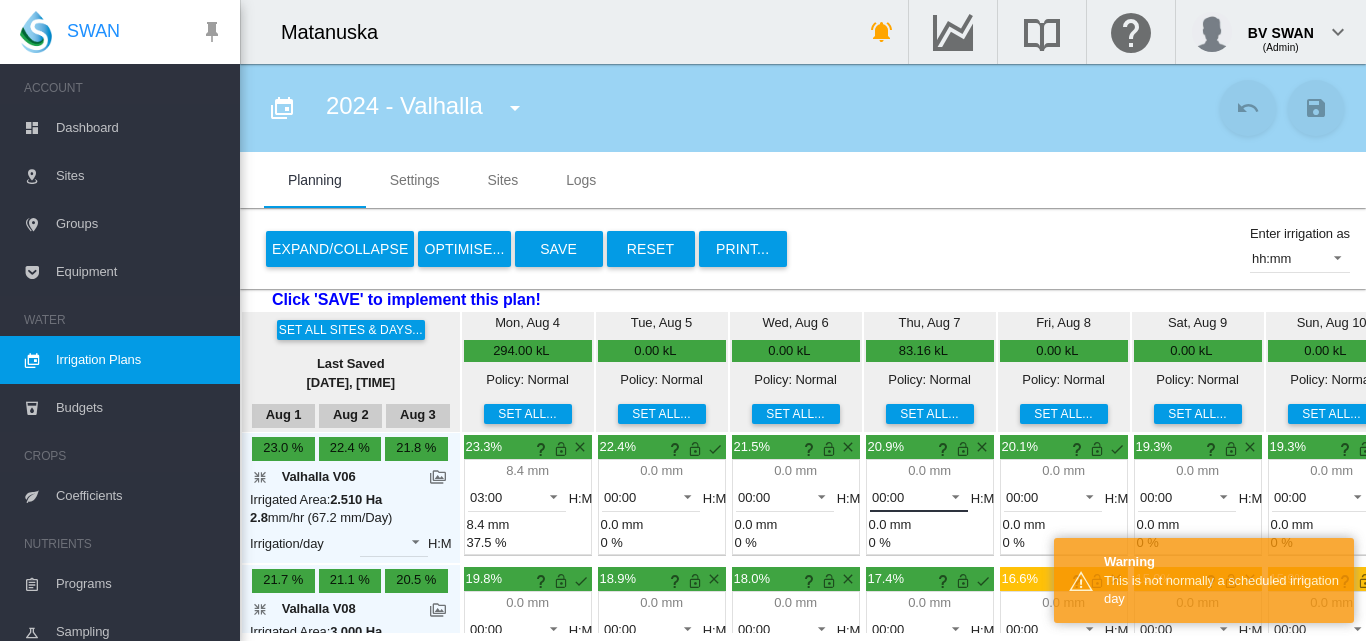 click at bounding box center (950, 495) 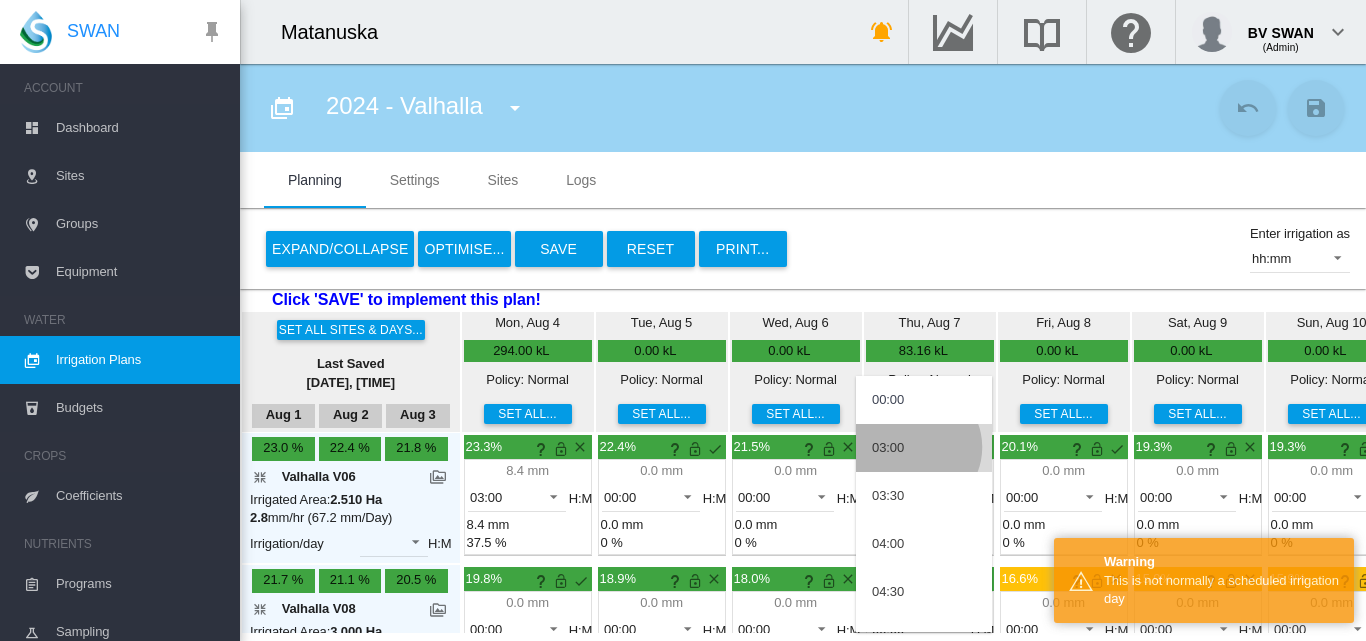 click on "03:00" at bounding box center (924, 448) 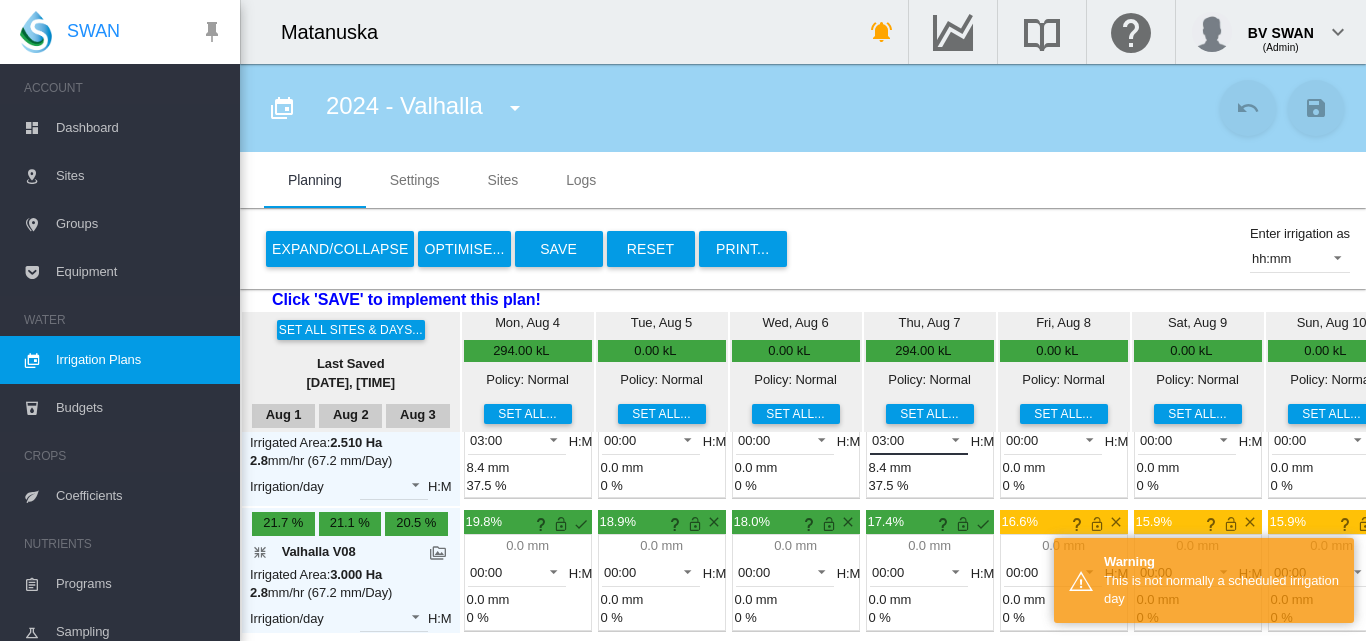 scroll, scrollTop: 500, scrollLeft: 0, axis: vertical 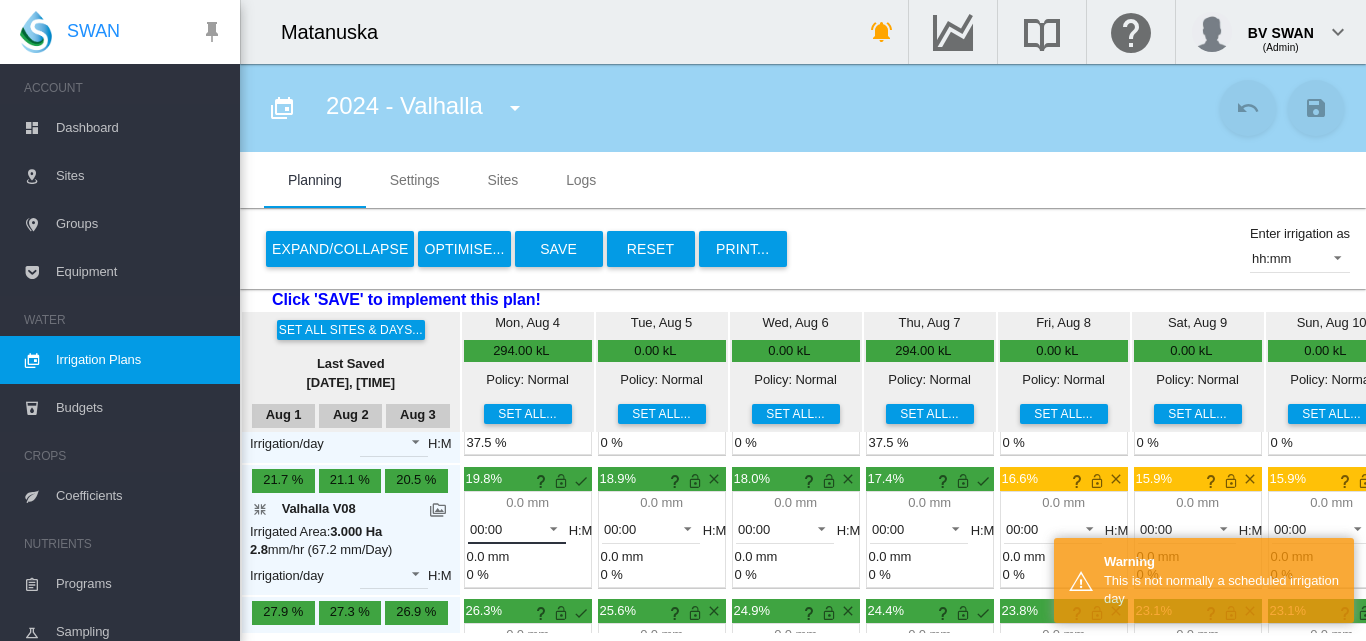 click at bounding box center (548, 527) 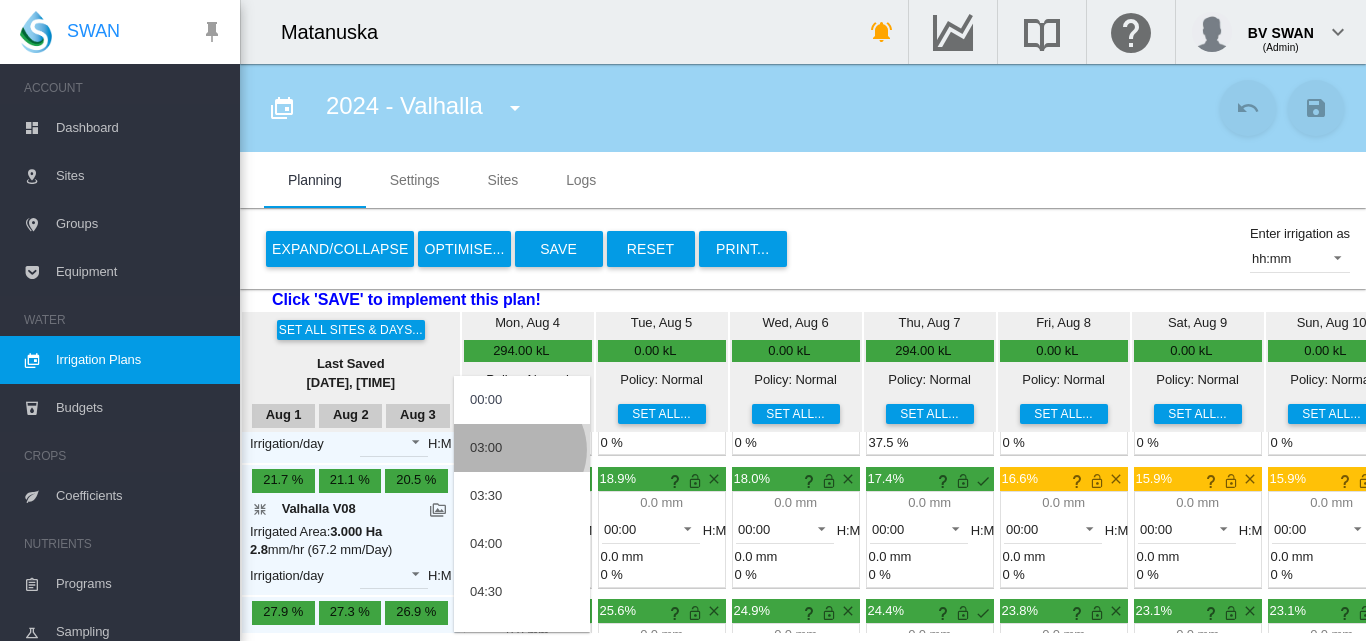 click on "03:00" at bounding box center [522, 448] 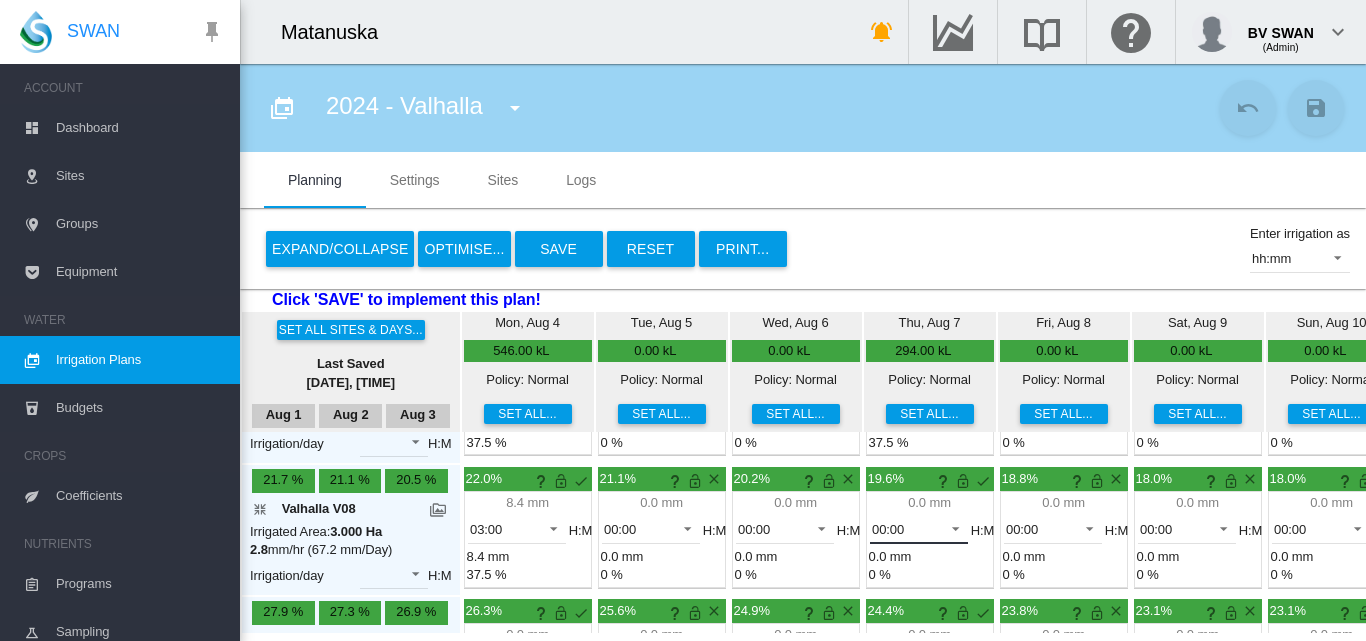 click at bounding box center [950, 527] 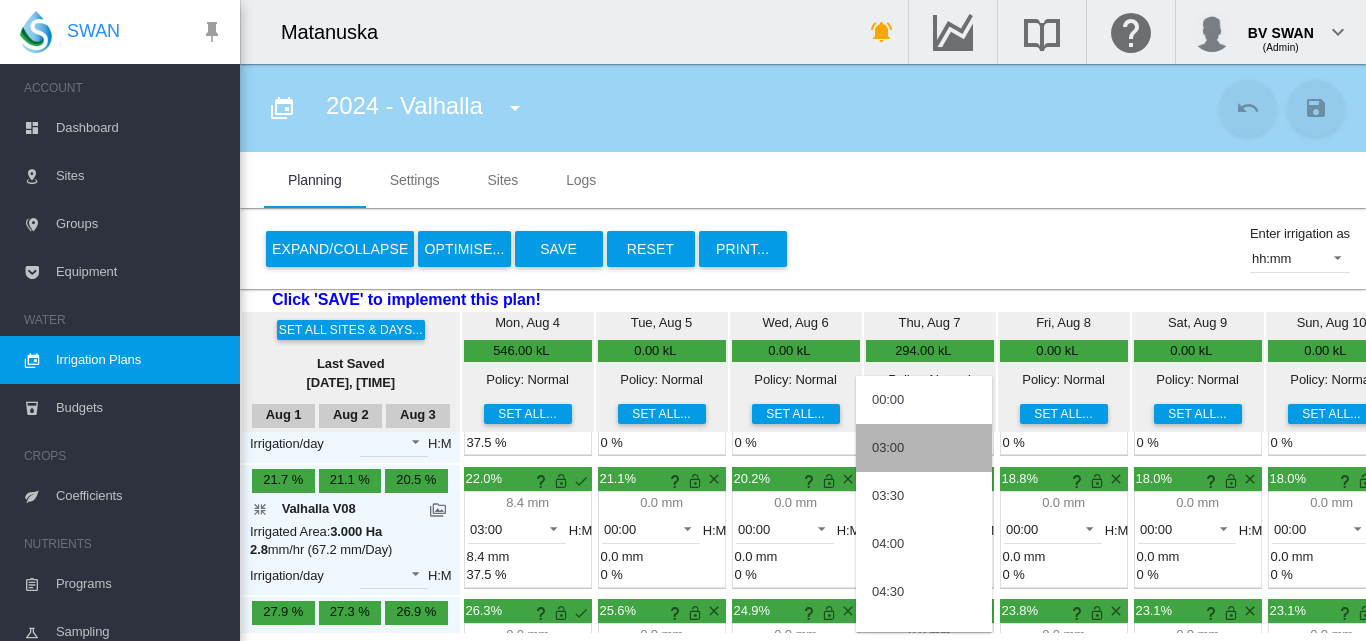 click on "03:00" at bounding box center [924, 448] 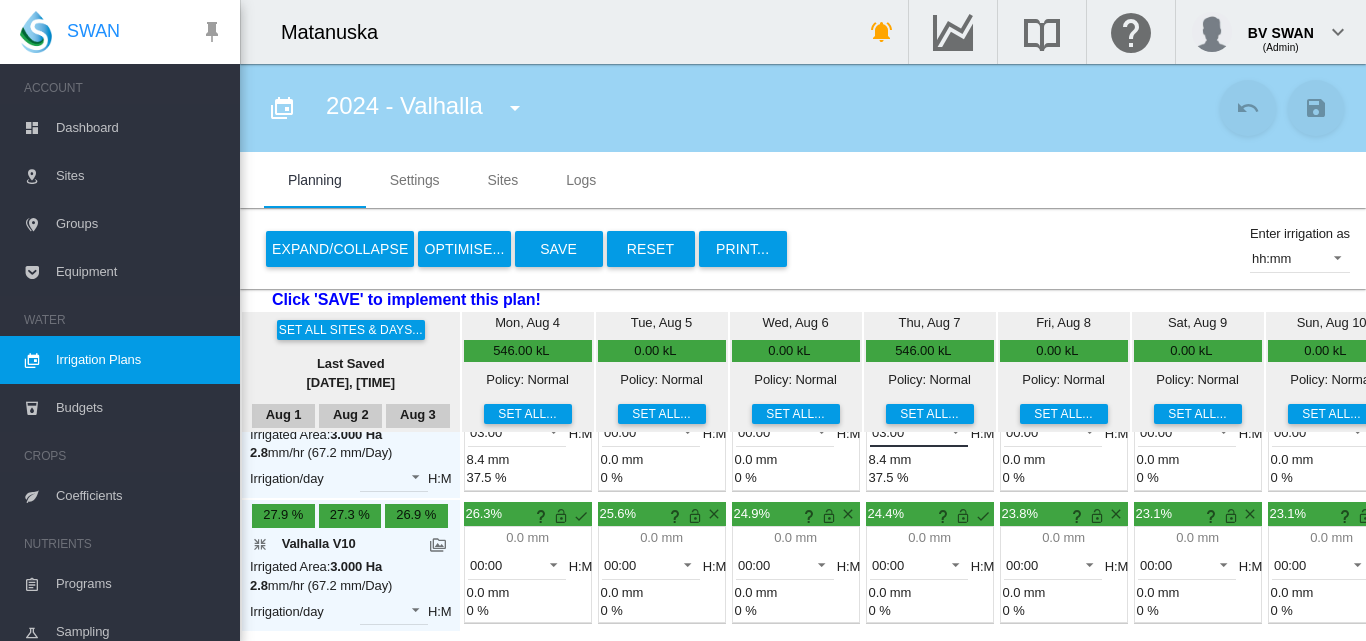 scroll, scrollTop: 612, scrollLeft: 0, axis: vertical 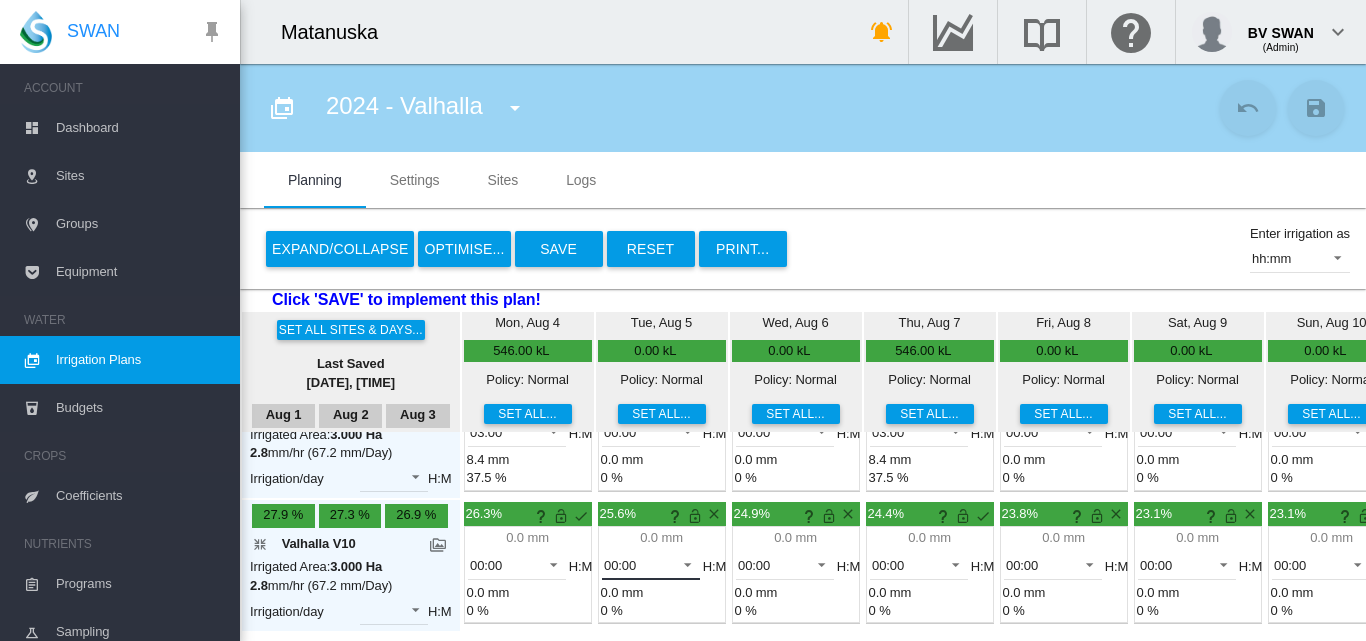 click at bounding box center [682, 563] 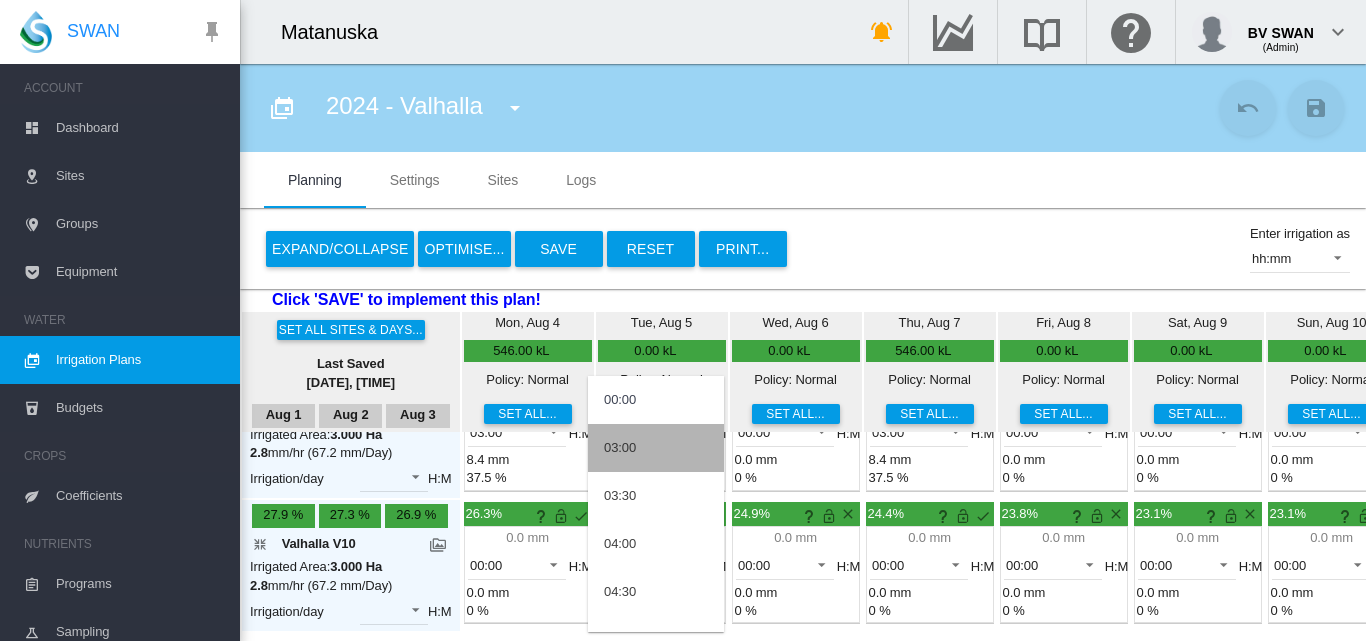 click on "03:00" at bounding box center (656, 448) 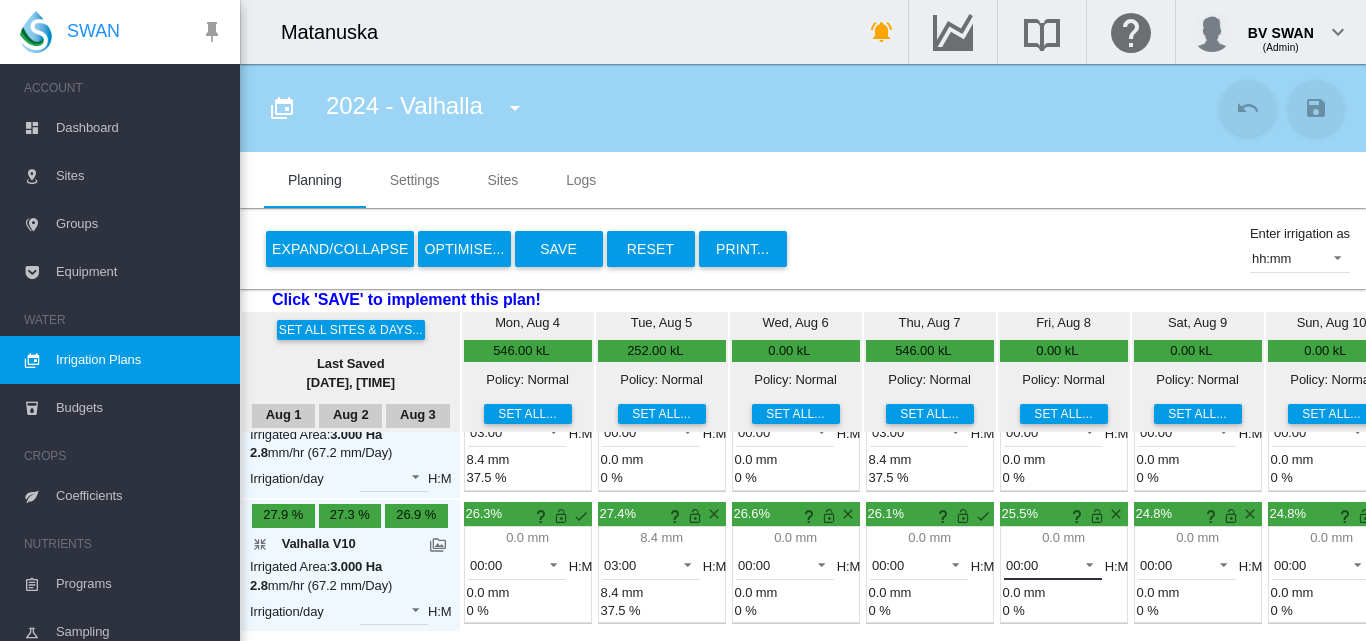 click at bounding box center [1084, 563] 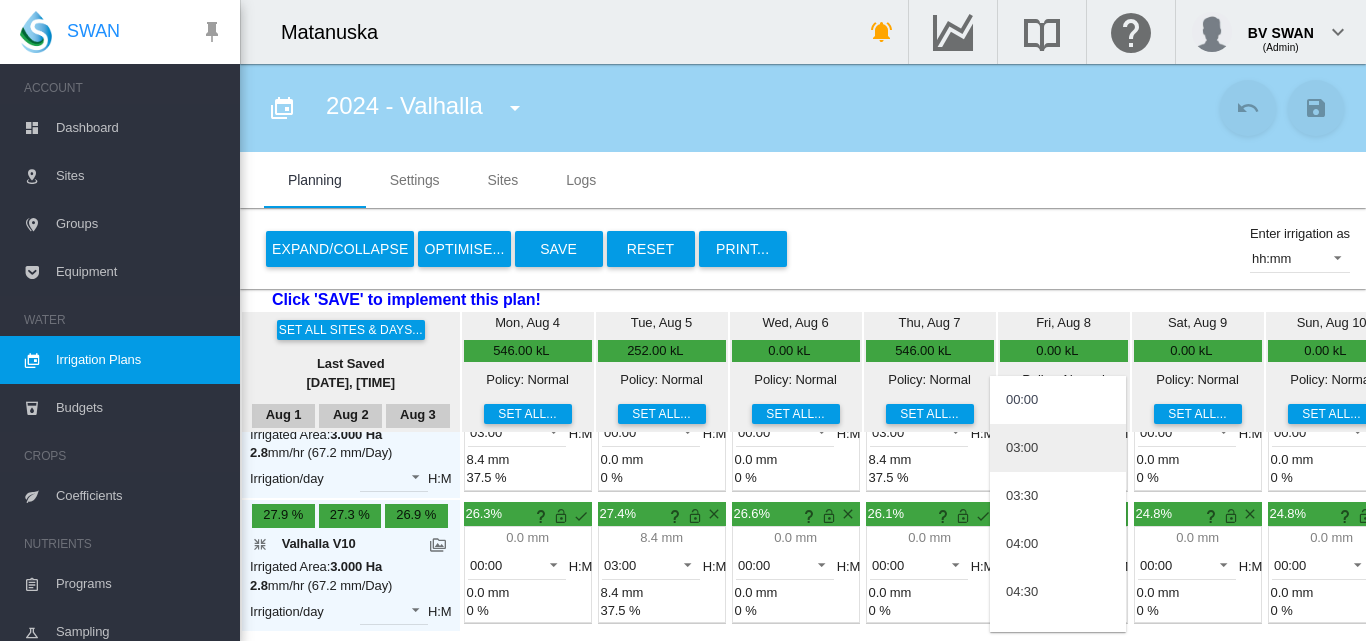 click on "03:00" at bounding box center [1058, 448] 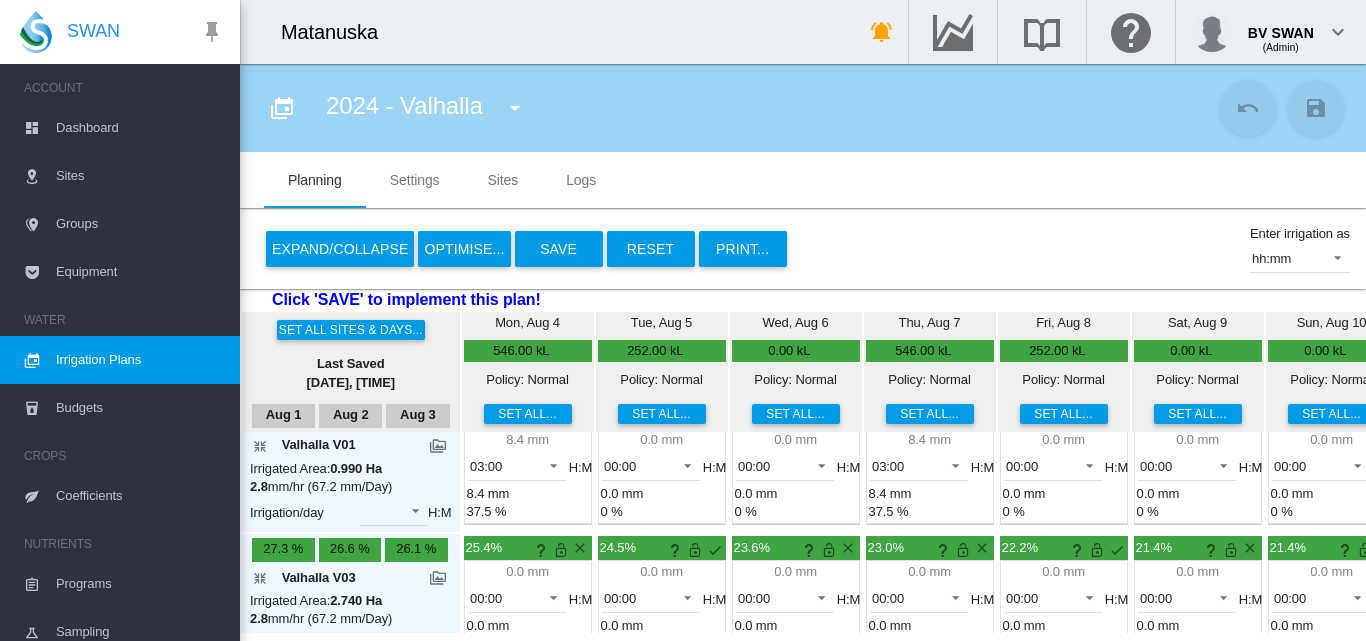 scroll, scrollTop: 0, scrollLeft: 0, axis: both 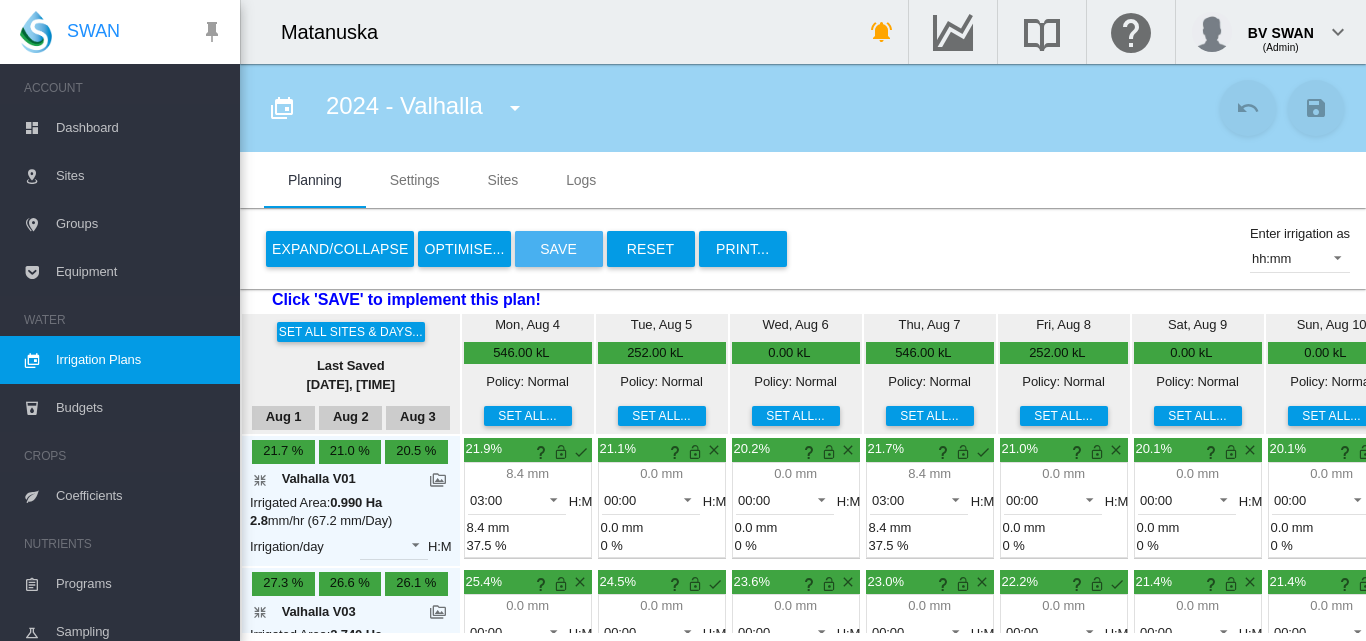 click on "Save" at bounding box center (559, 249) 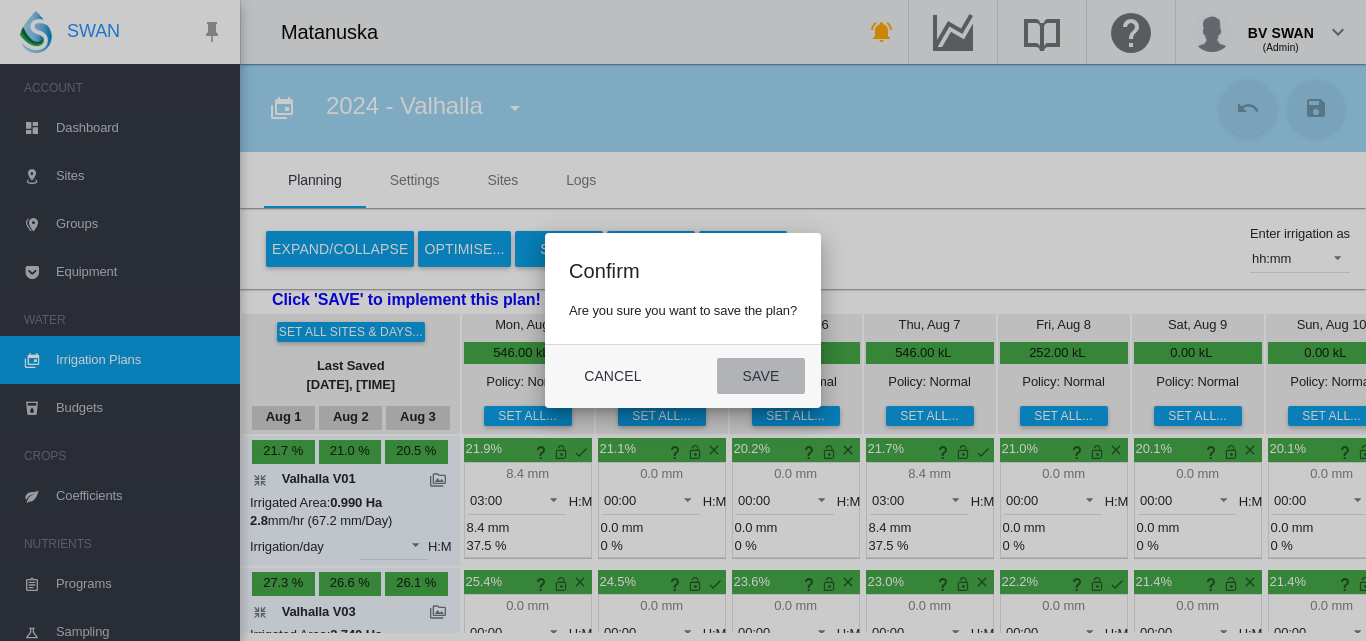 click on "Save" 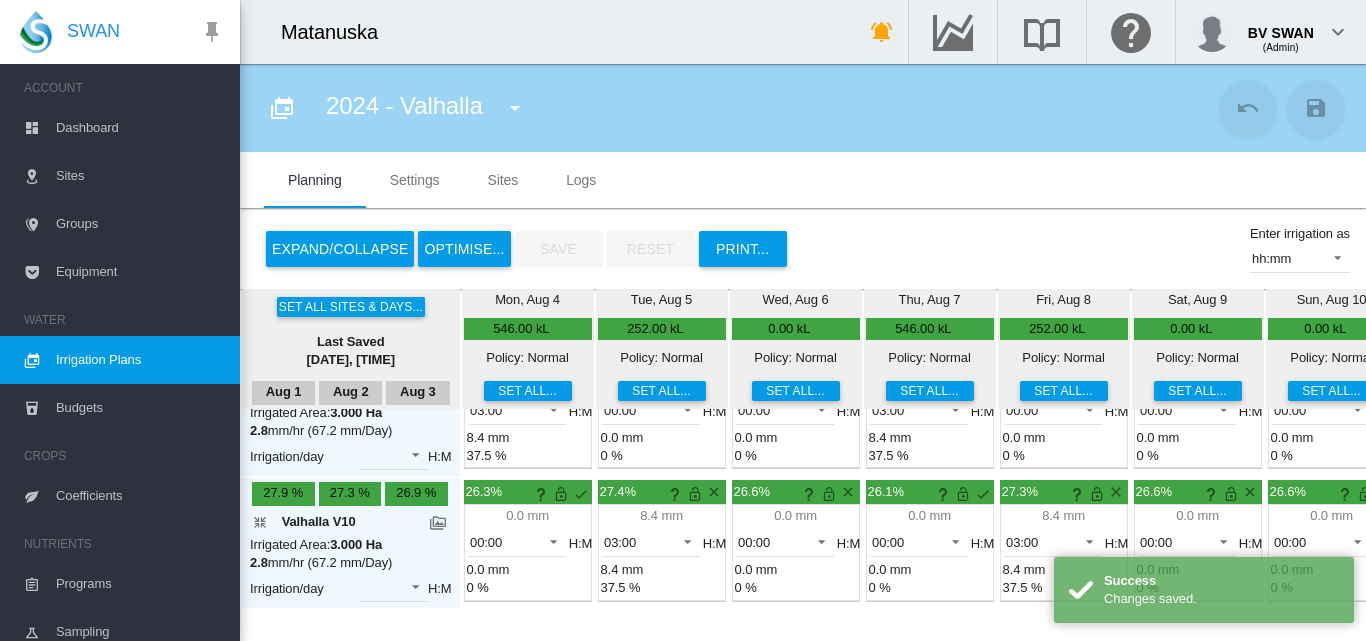 scroll, scrollTop: 612, scrollLeft: 0, axis: vertical 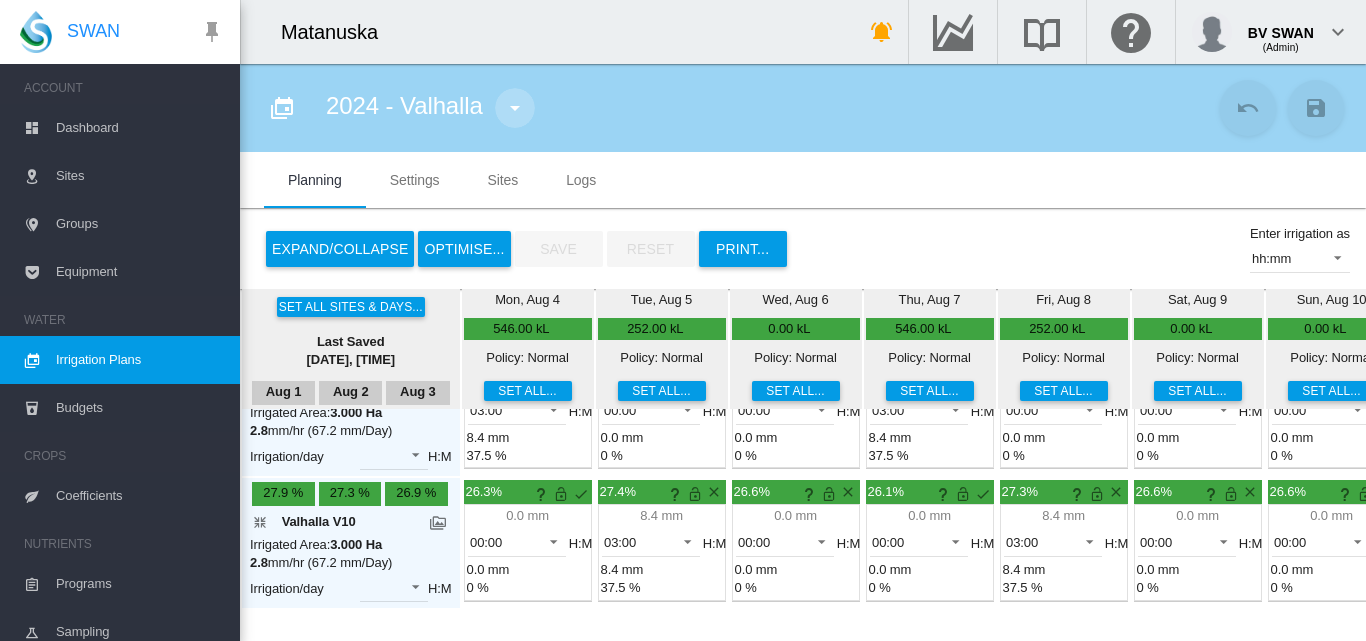 click at bounding box center [515, 108] 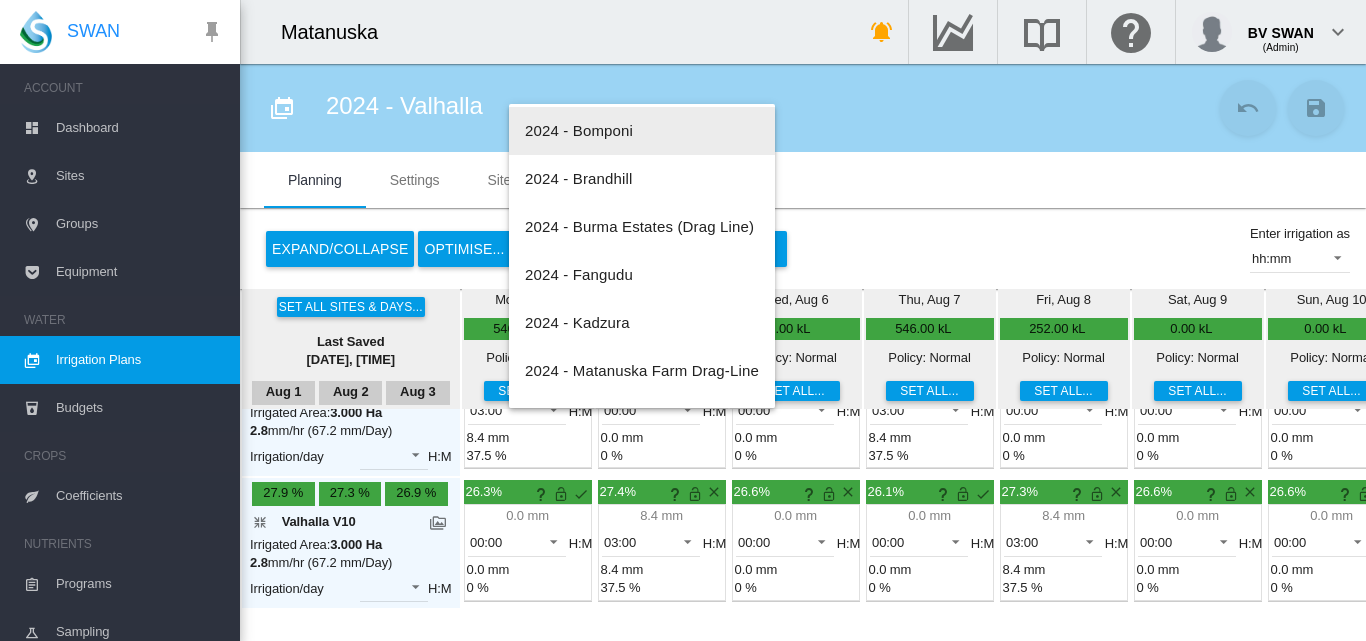 scroll, scrollTop: 200, scrollLeft: 0, axis: vertical 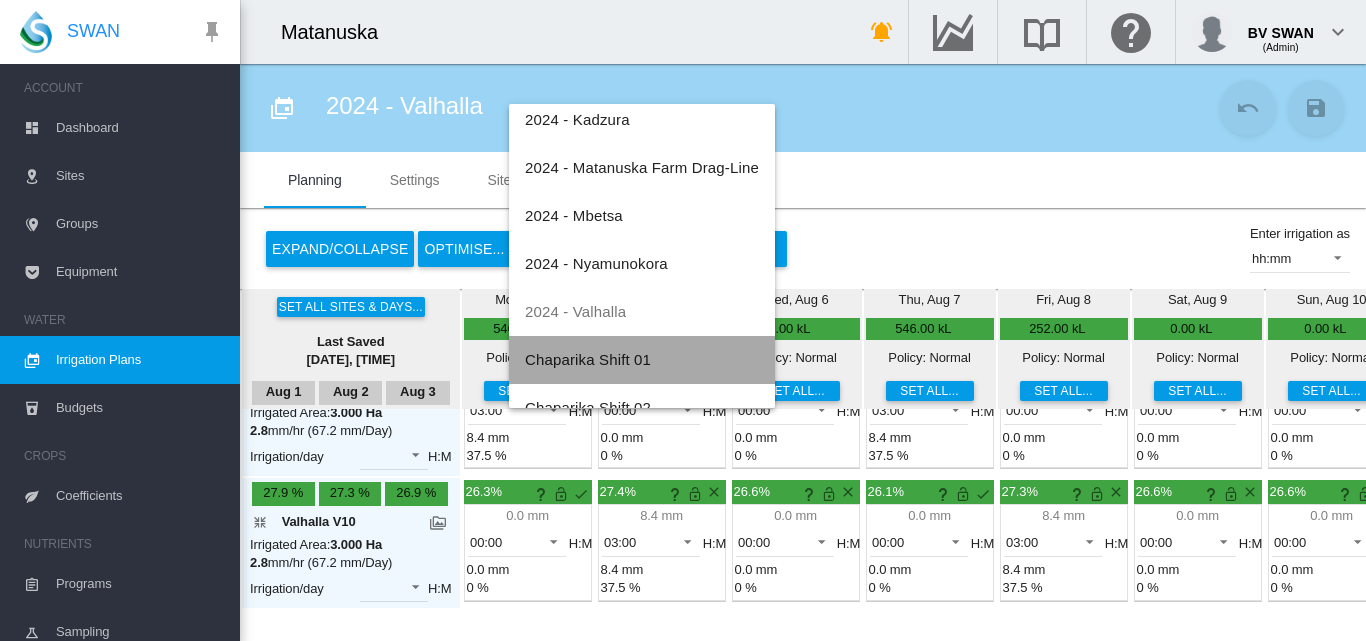 click on "Chaparika Shift 01" at bounding box center (588, 359) 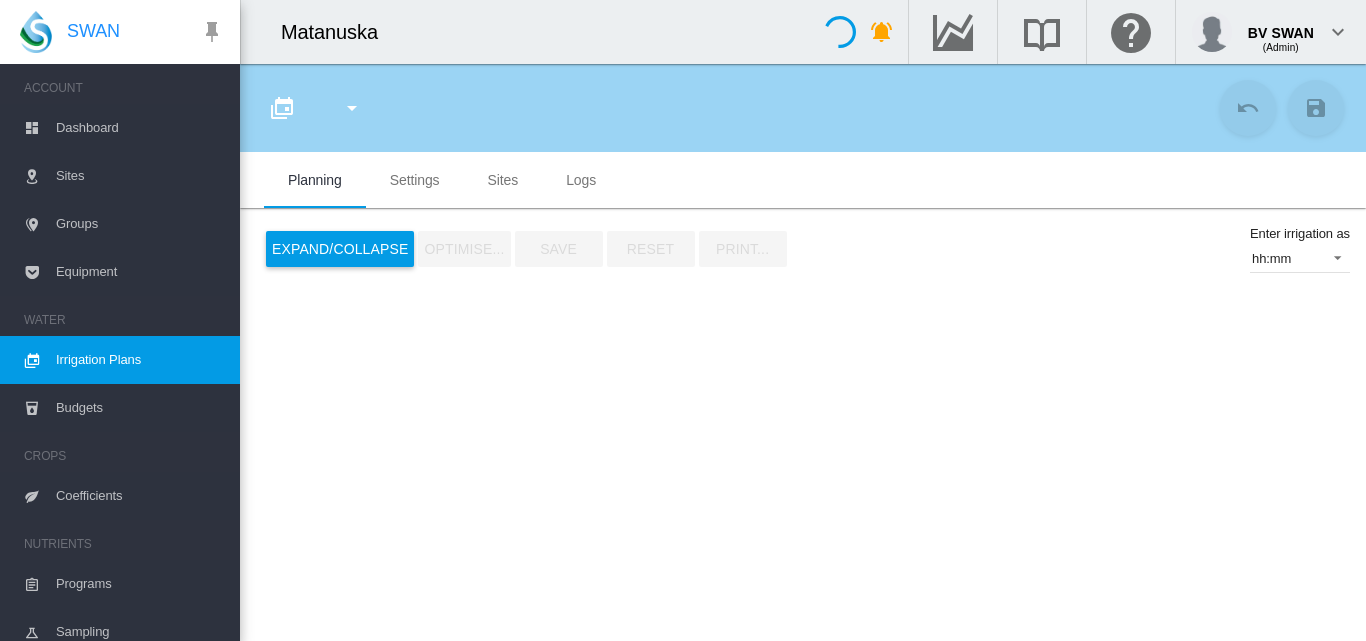 type on "**********" 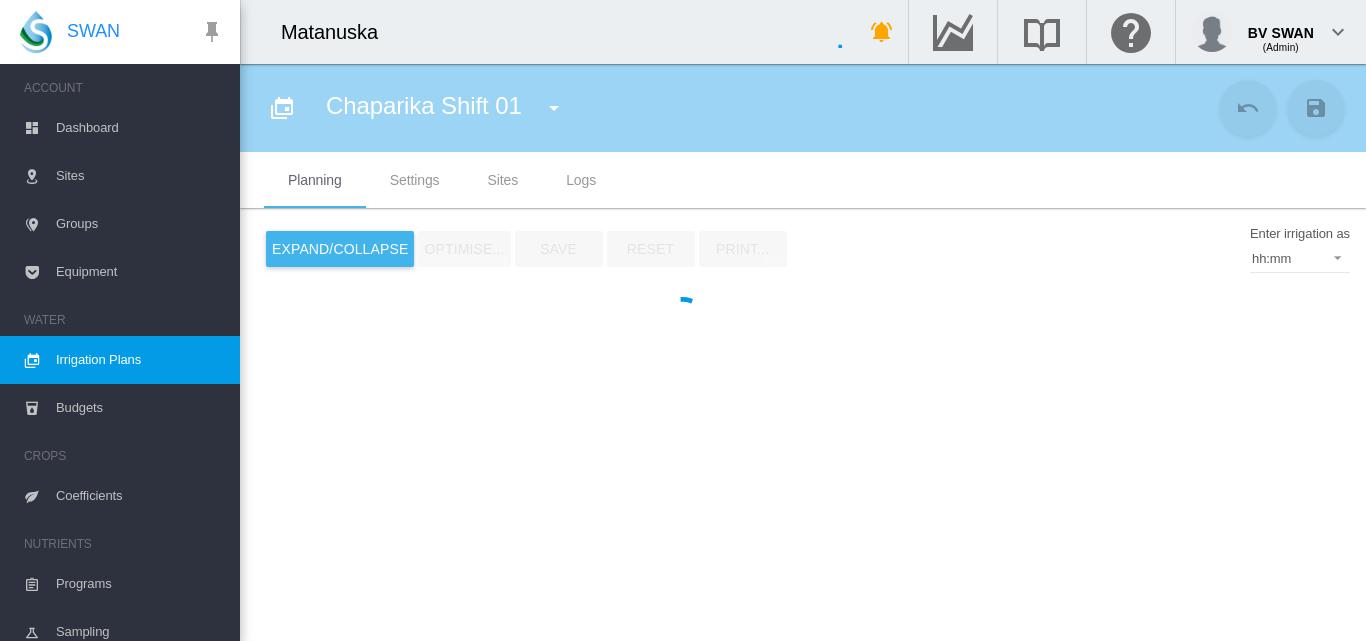 scroll, scrollTop: 0, scrollLeft: 0, axis: both 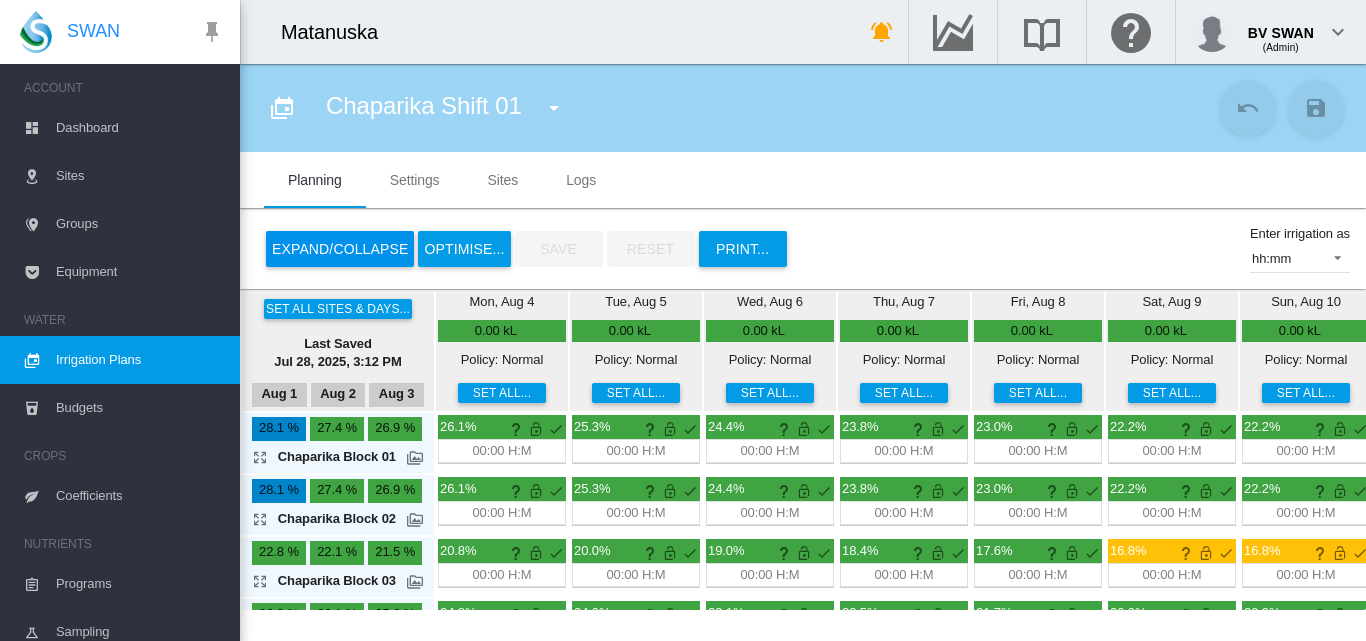 click on "Expand/Collapse" at bounding box center [340, 249] 